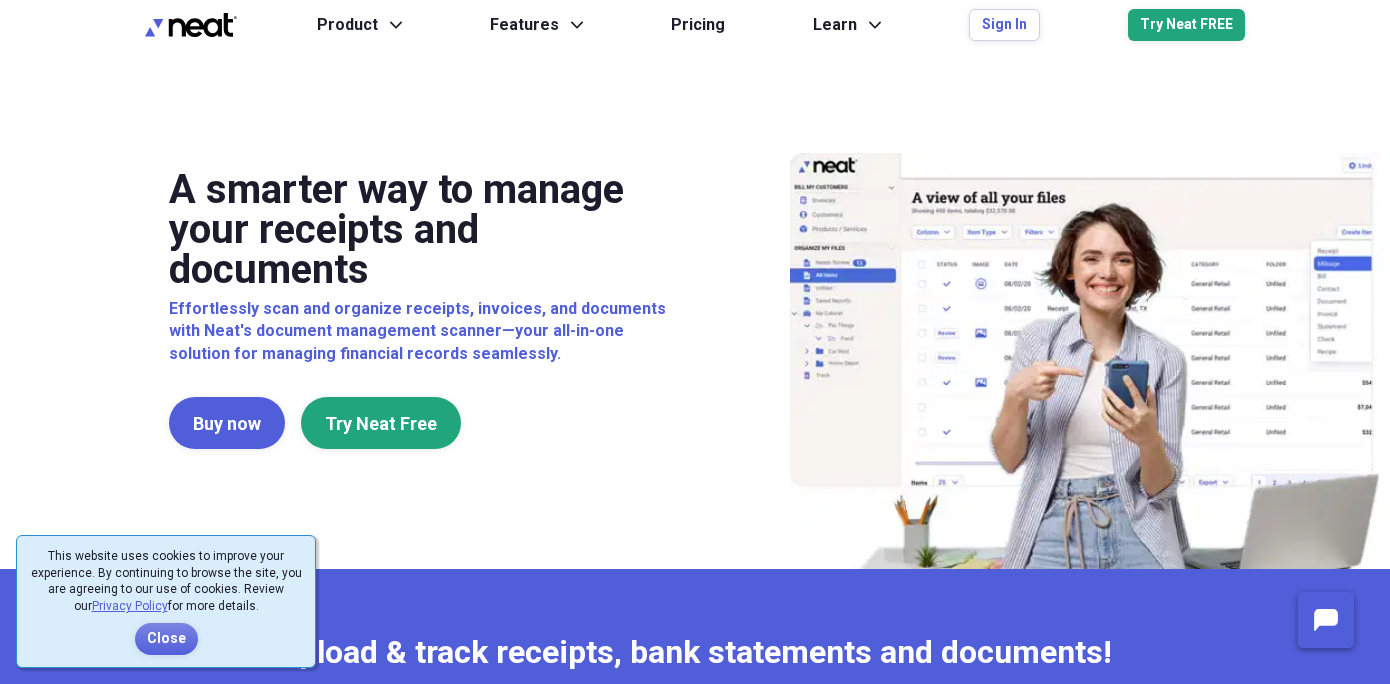 scroll, scrollTop: 0, scrollLeft: 0, axis: both 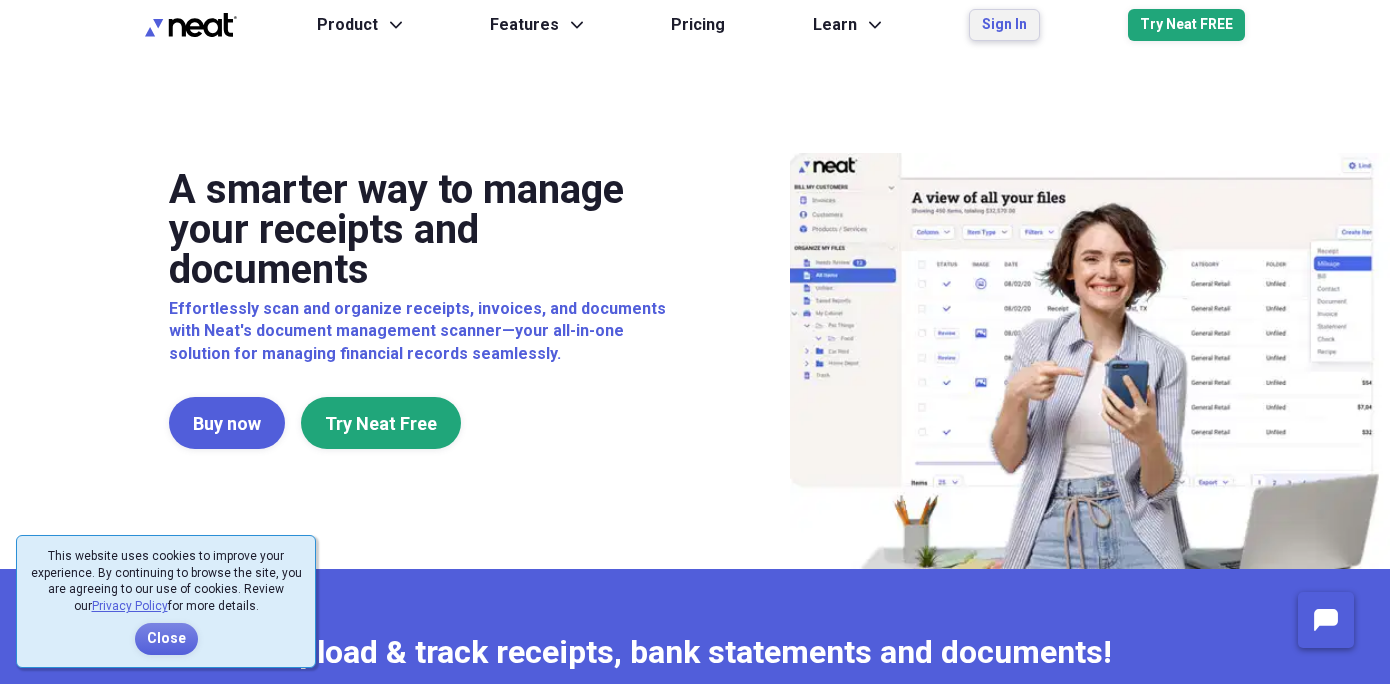 click on "Sign In" at bounding box center (1004, 25) 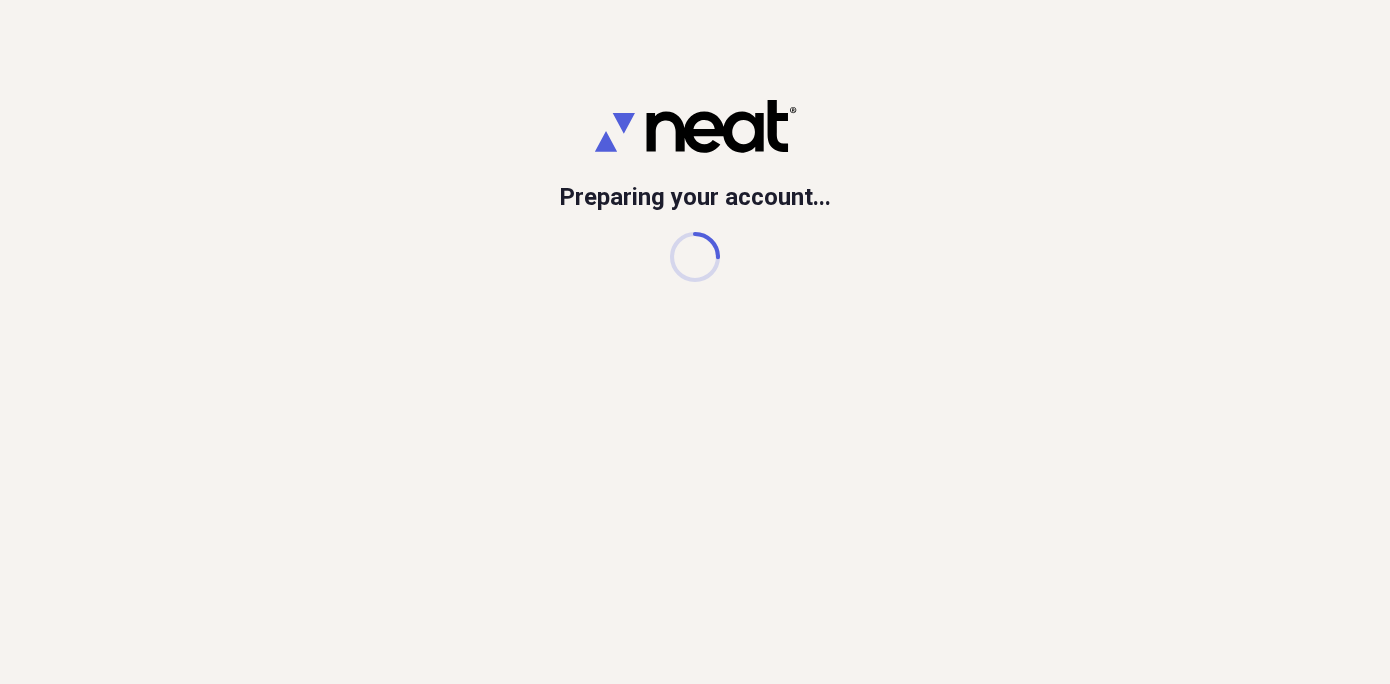 scroll, scrollTop: 0, scrollLeft: 0, axis: both 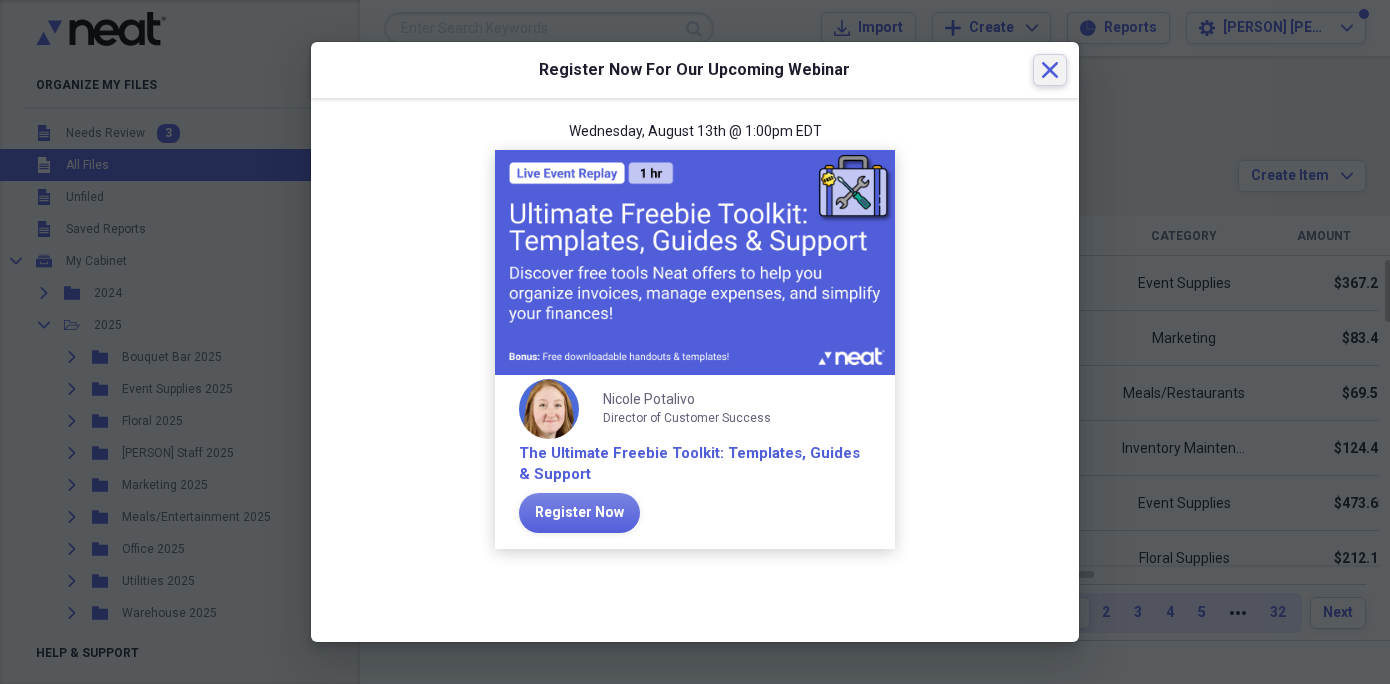 click on "Close" 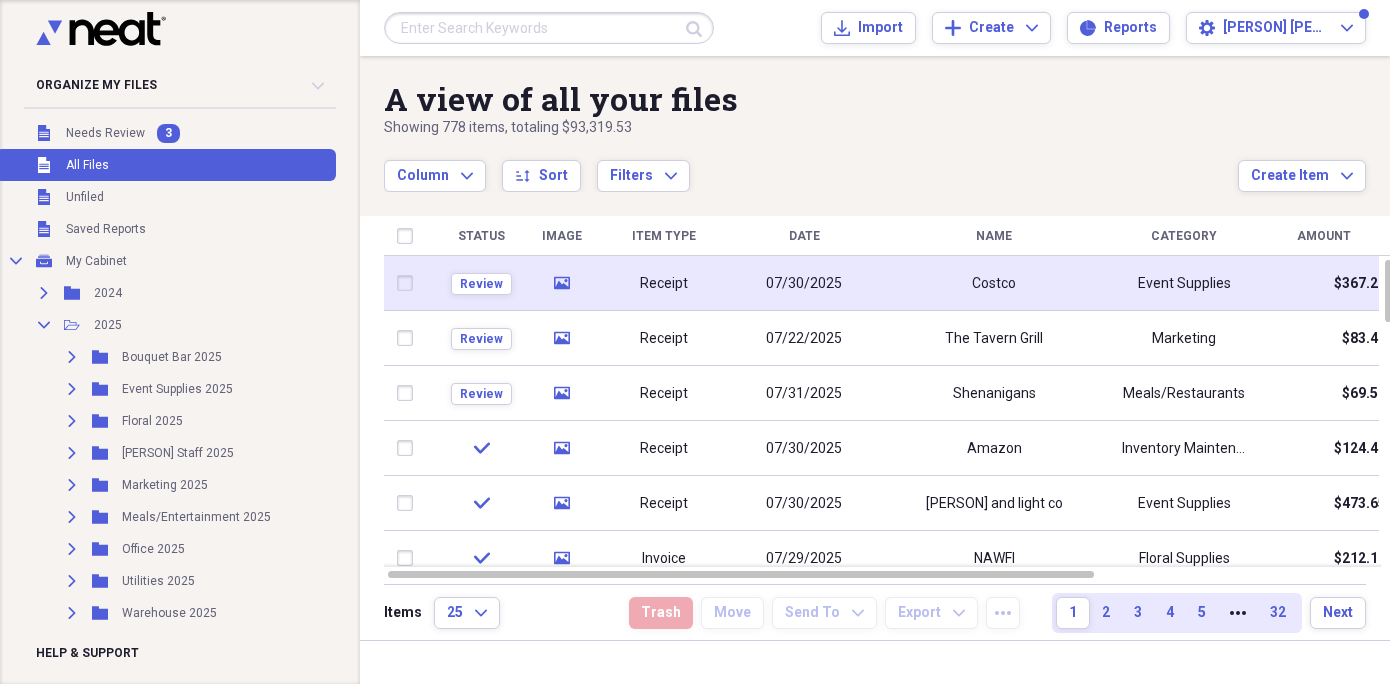 click on "media" 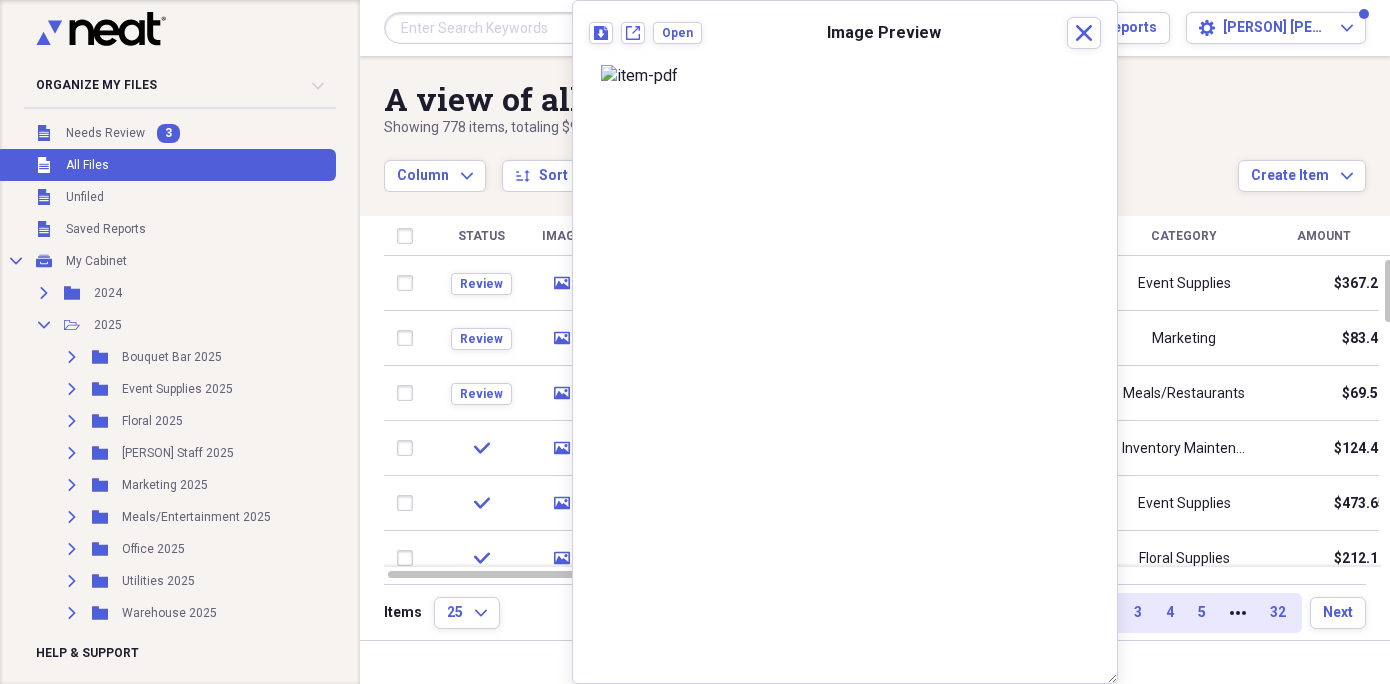 scroll, scrollTop: 83, scrollLeft: 0, axis: vertical 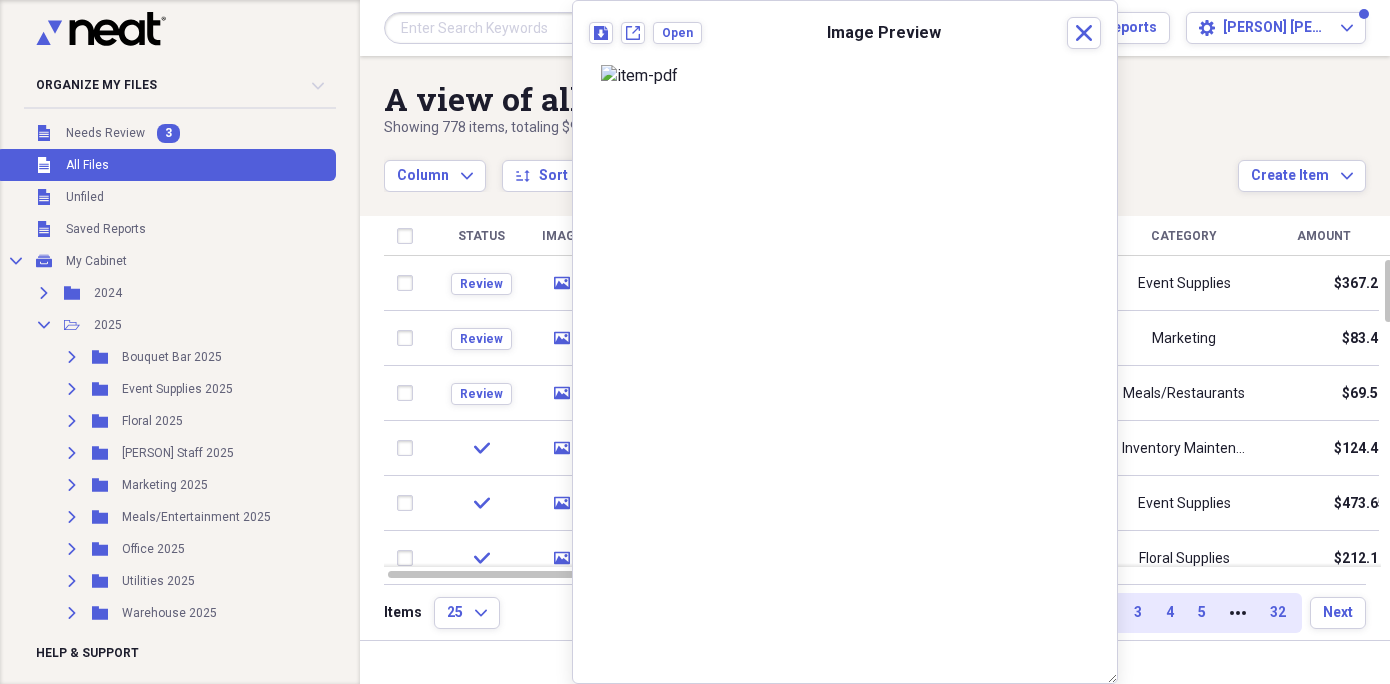 click at bounding box center (845, 76) 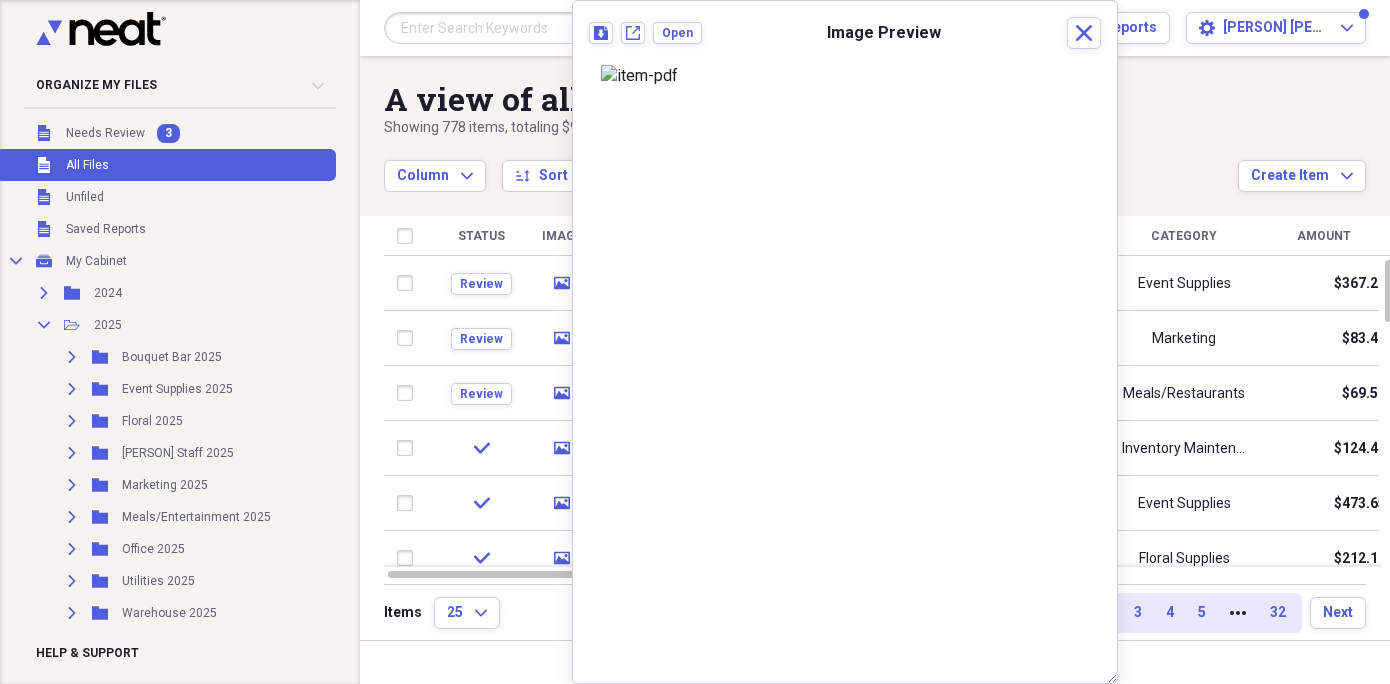 scroll, scrollTop: 0, scrollLeft: 0, axis: both 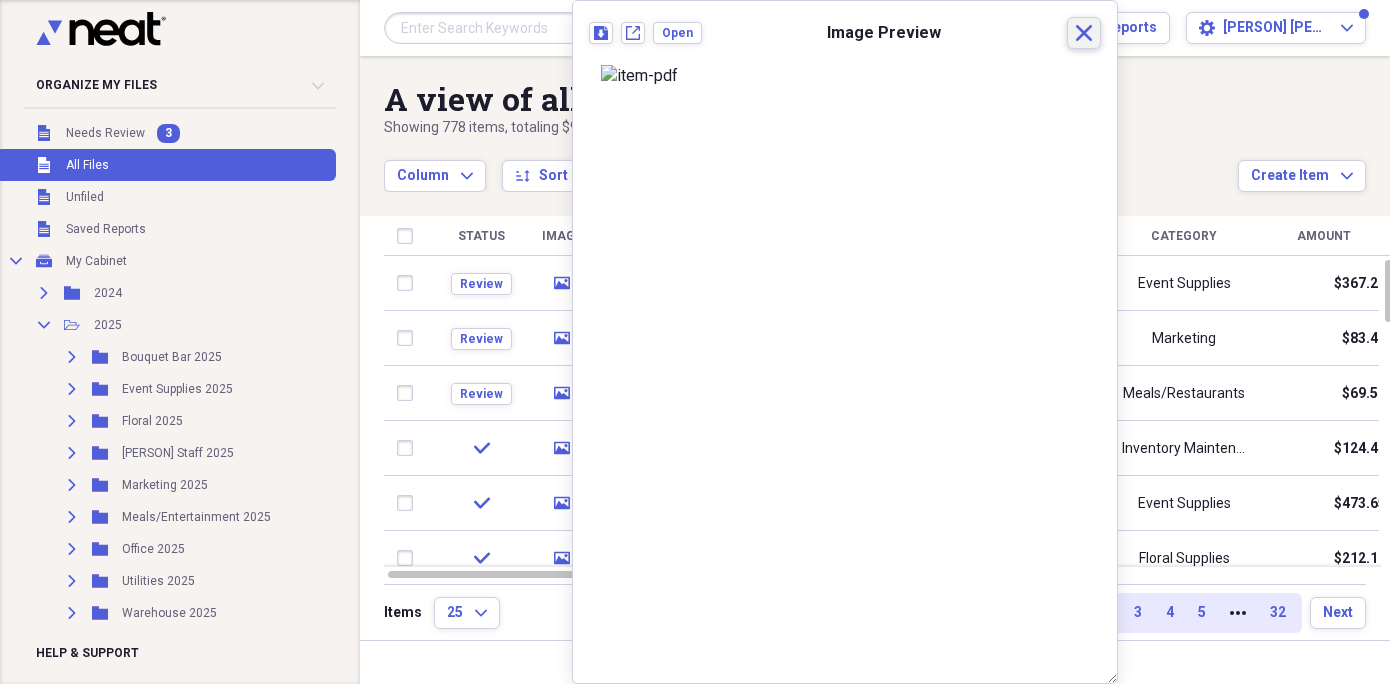 click on "Close" at bounding box center [1084, 33] 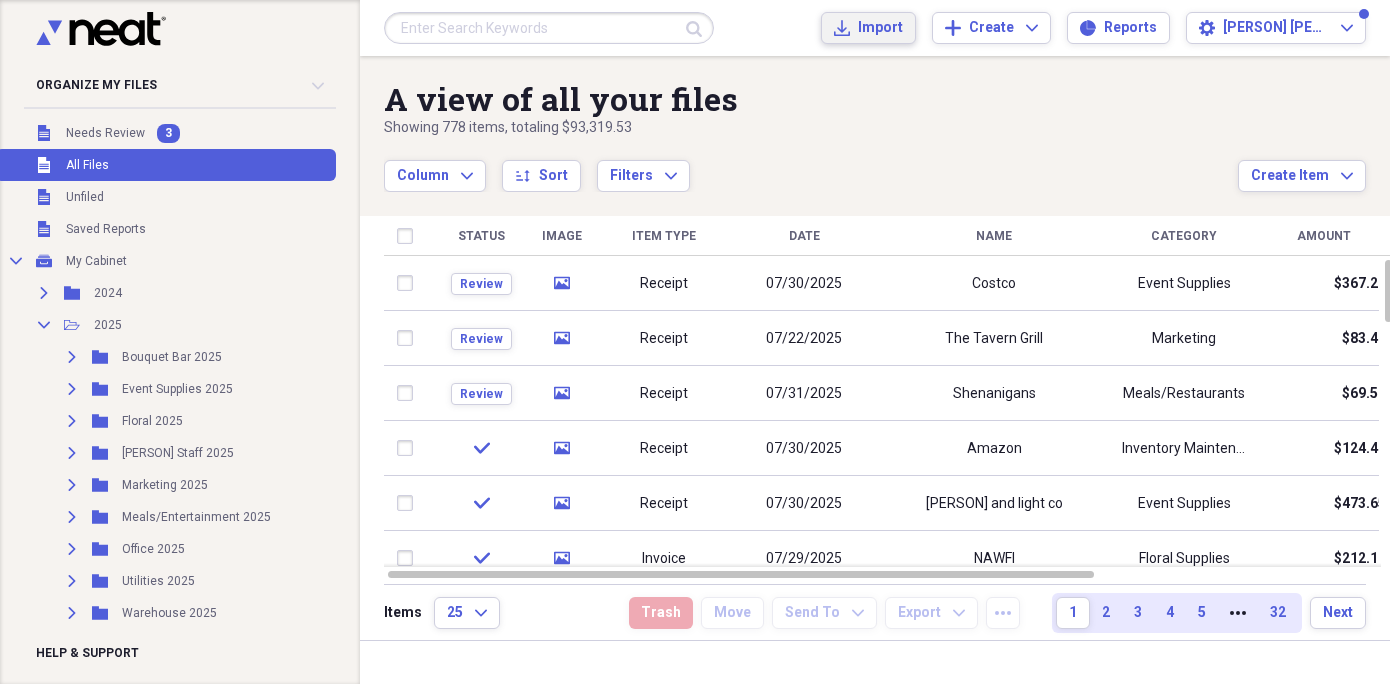 click on "Import" at bounding box center (880, 28) 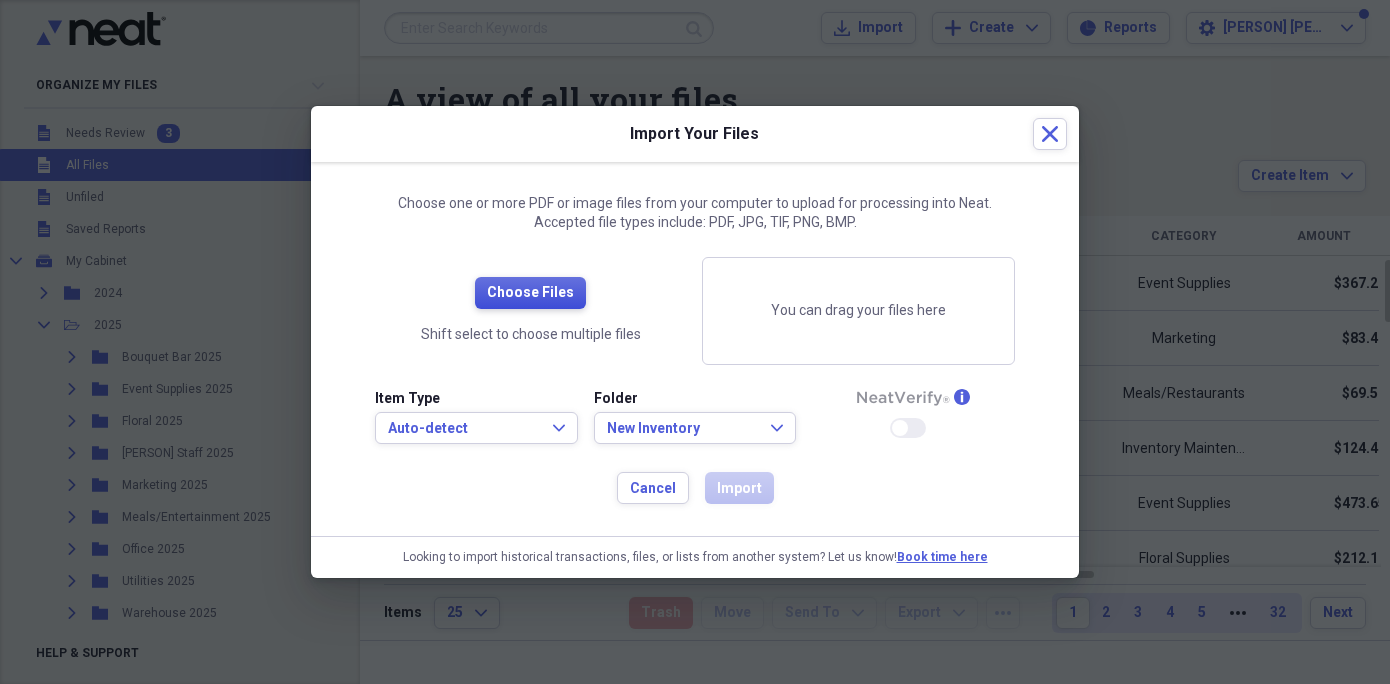 click on "Choose Files" at bounding box center [530, 293] 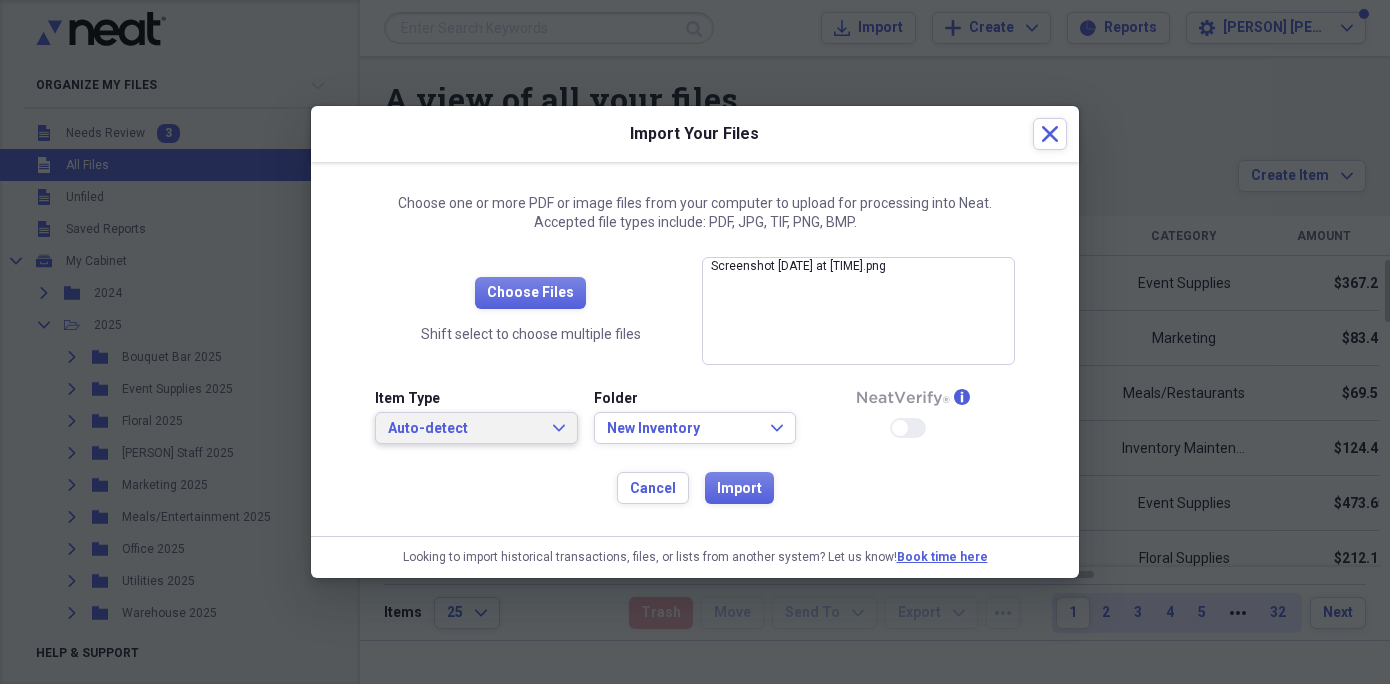 click on "Auto-detect Expand" at bounding box center [476, 429] 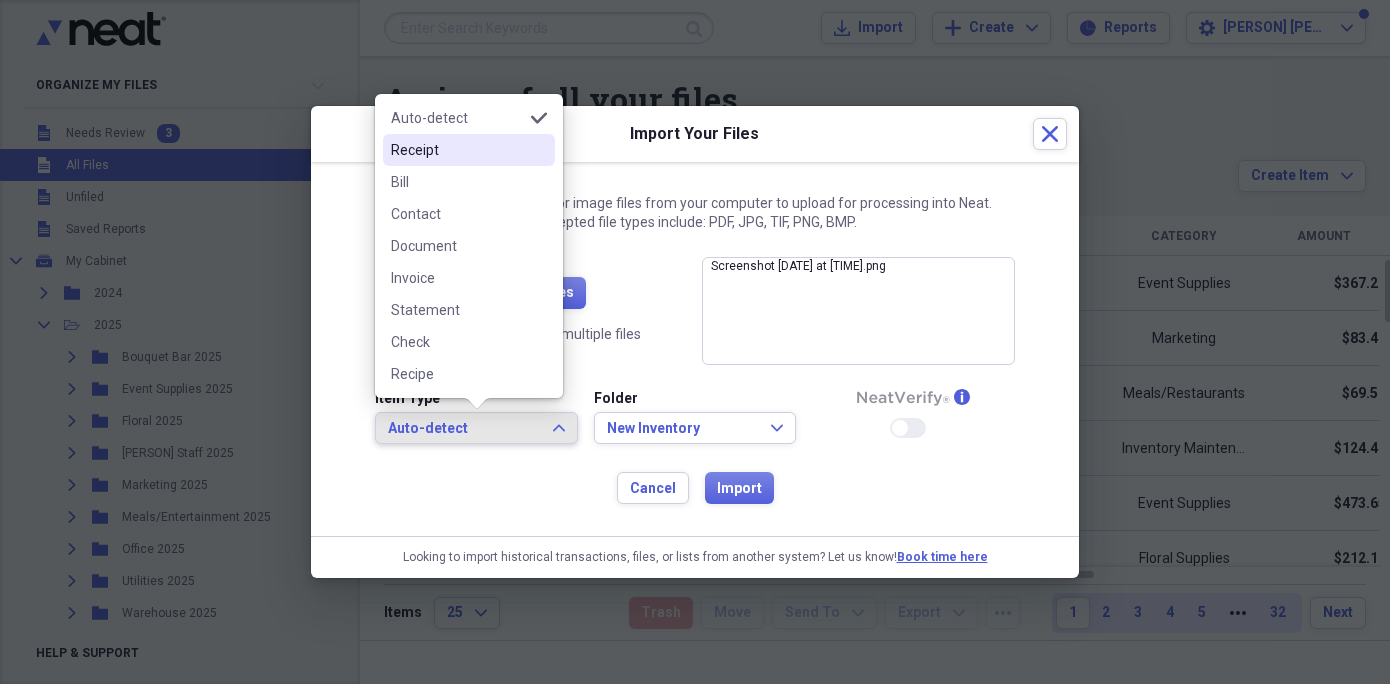 click on "Receipt" at bounding box center [457, 150] 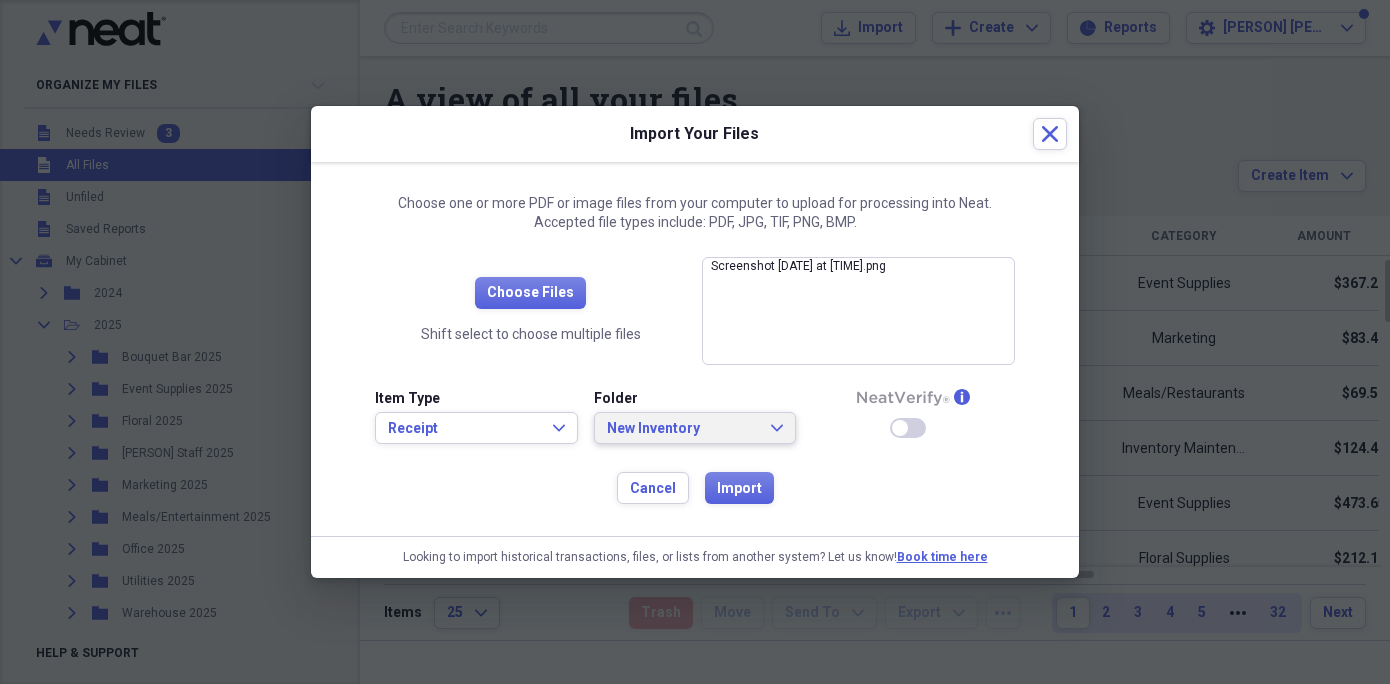 click on "New Inventory" at bounding box center (683, 429) 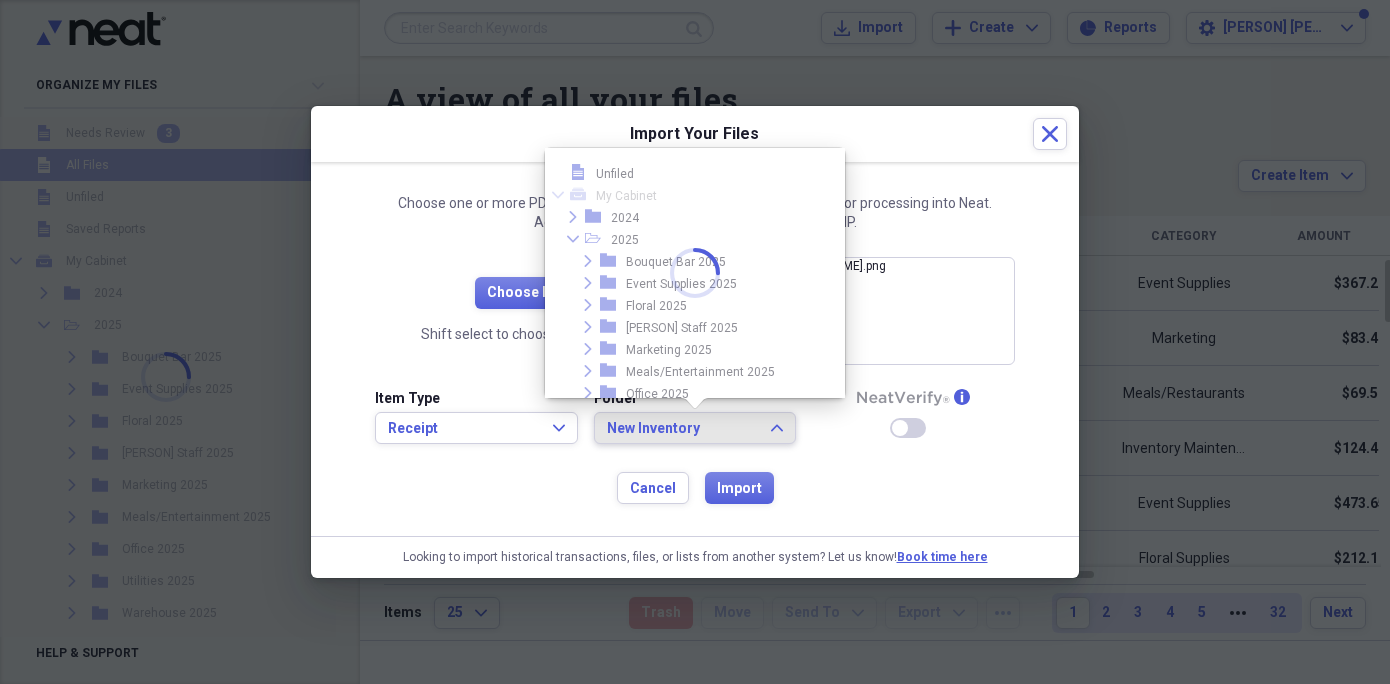 scroll, scrollTop: 73, scrollLeft: 0, axis: vertical 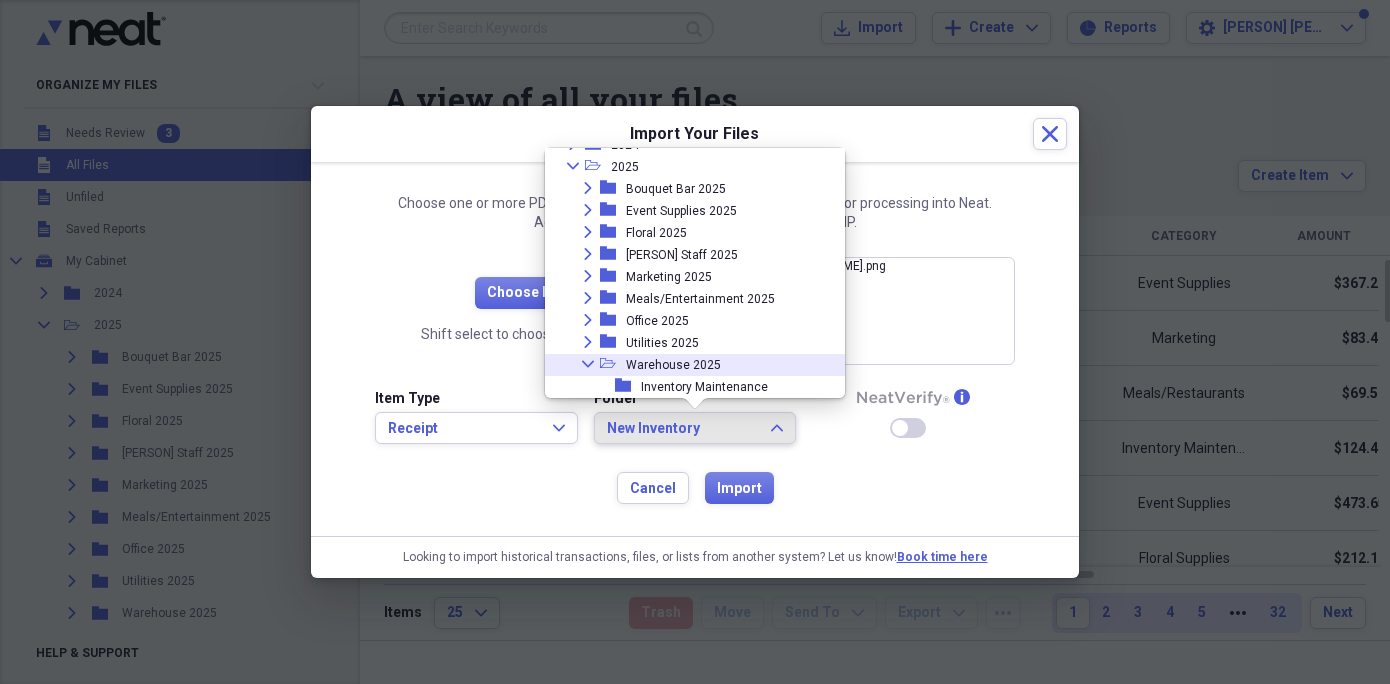 click 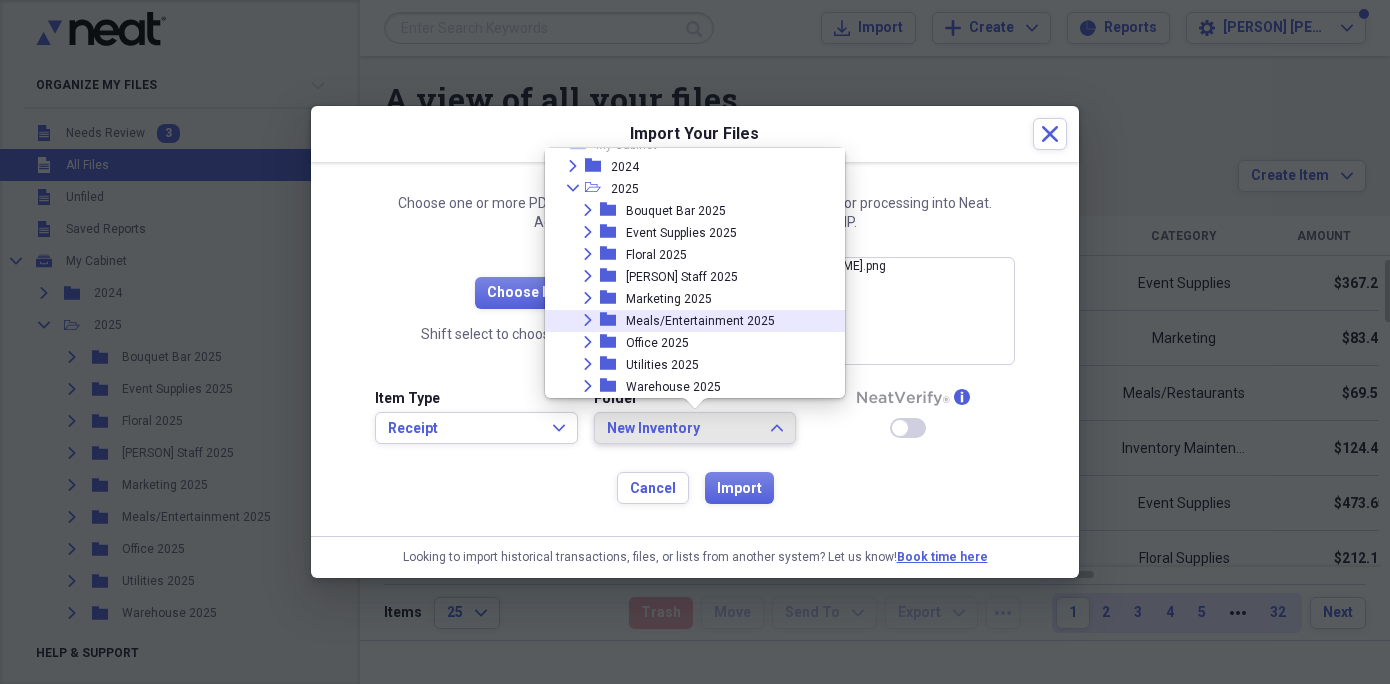 click on "Expand" 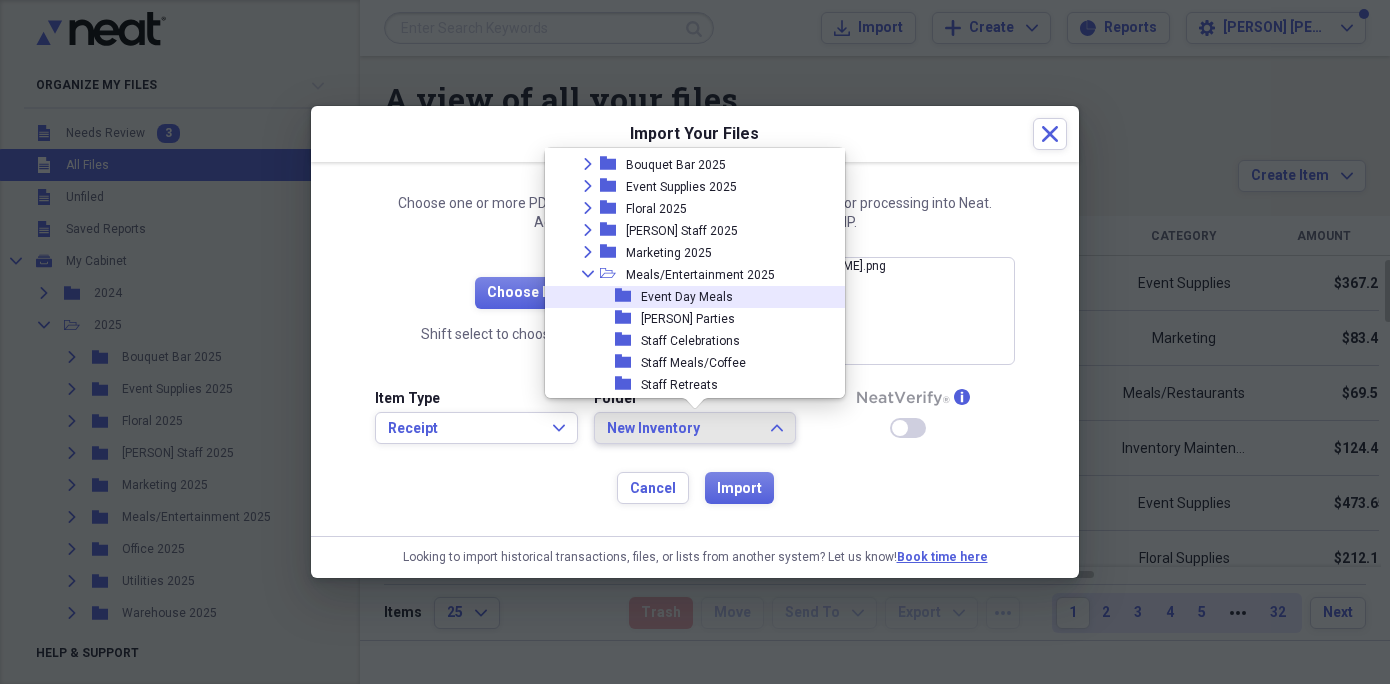 scroll, scrollTop: 121, scrollLeft: 0, axis: vertical 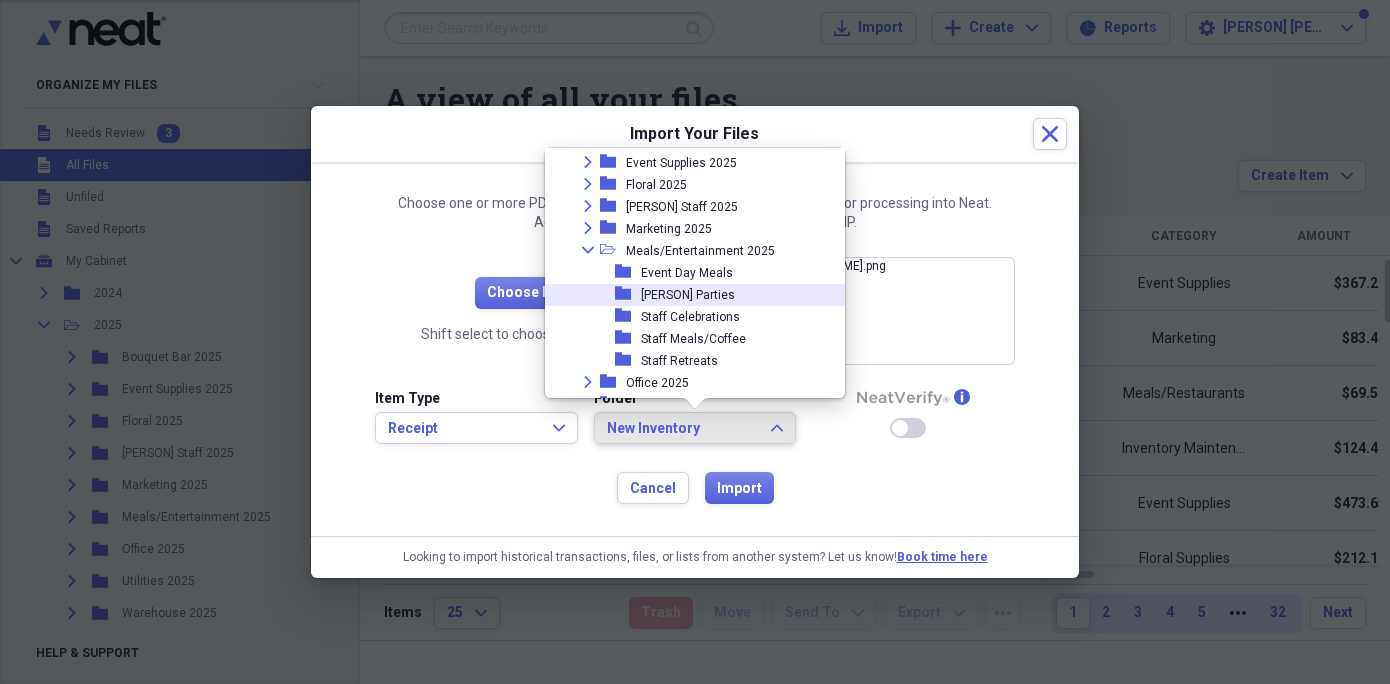 click on "folder Intern Parties" at bounding box center [687, 295] 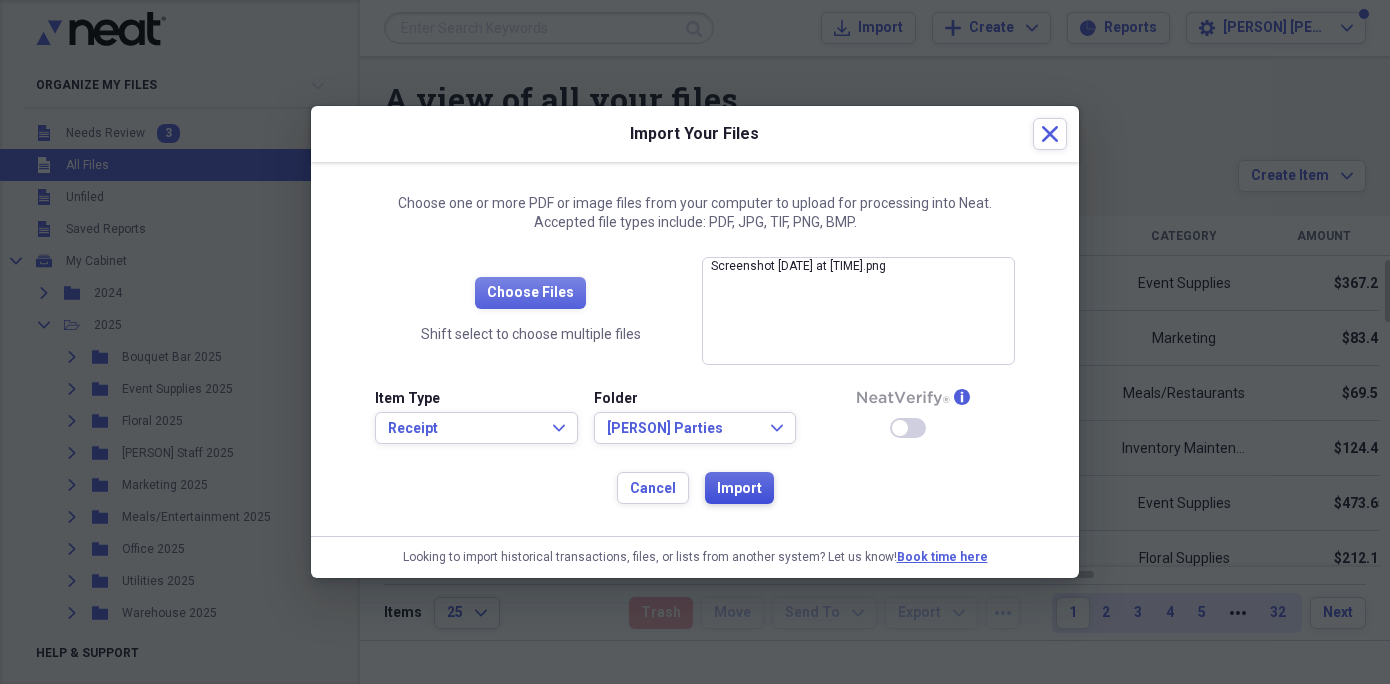click on "Import" at bounding box center (739, 489) 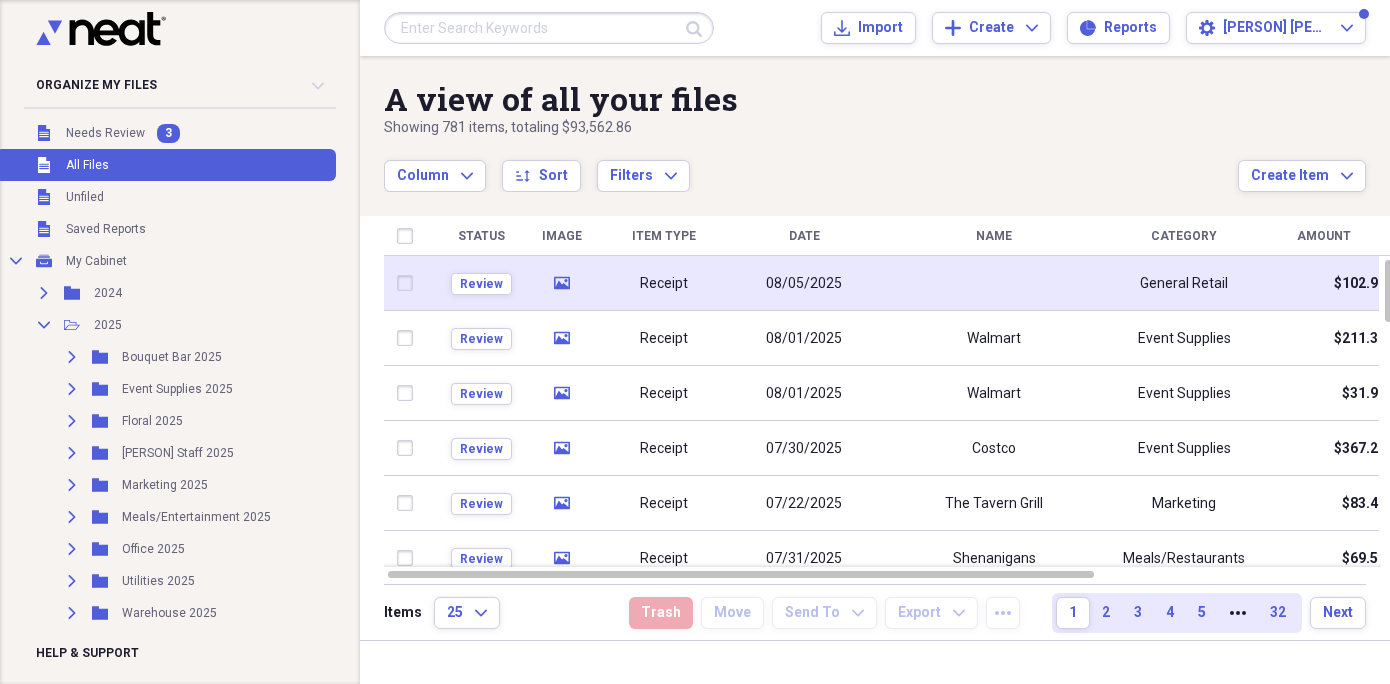 click at bounding box center [994, 283] 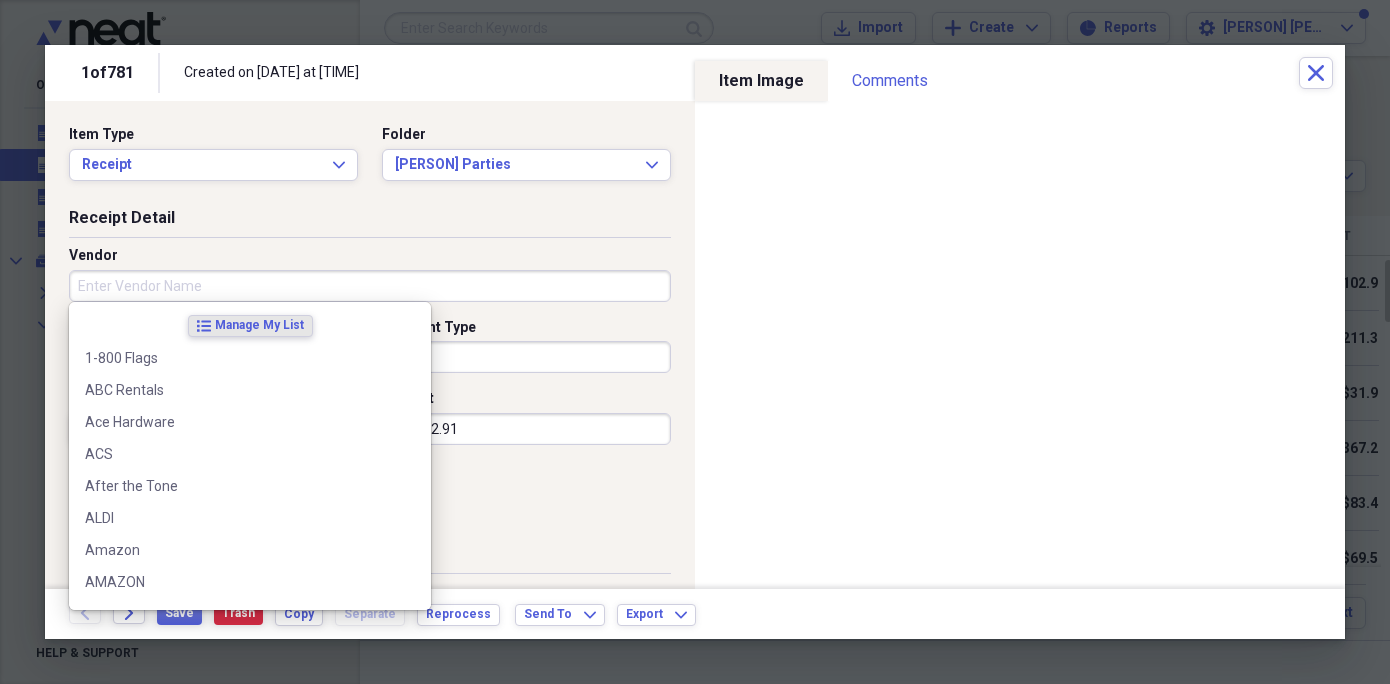 click on "Vendor" at bounding box center (370, 286) 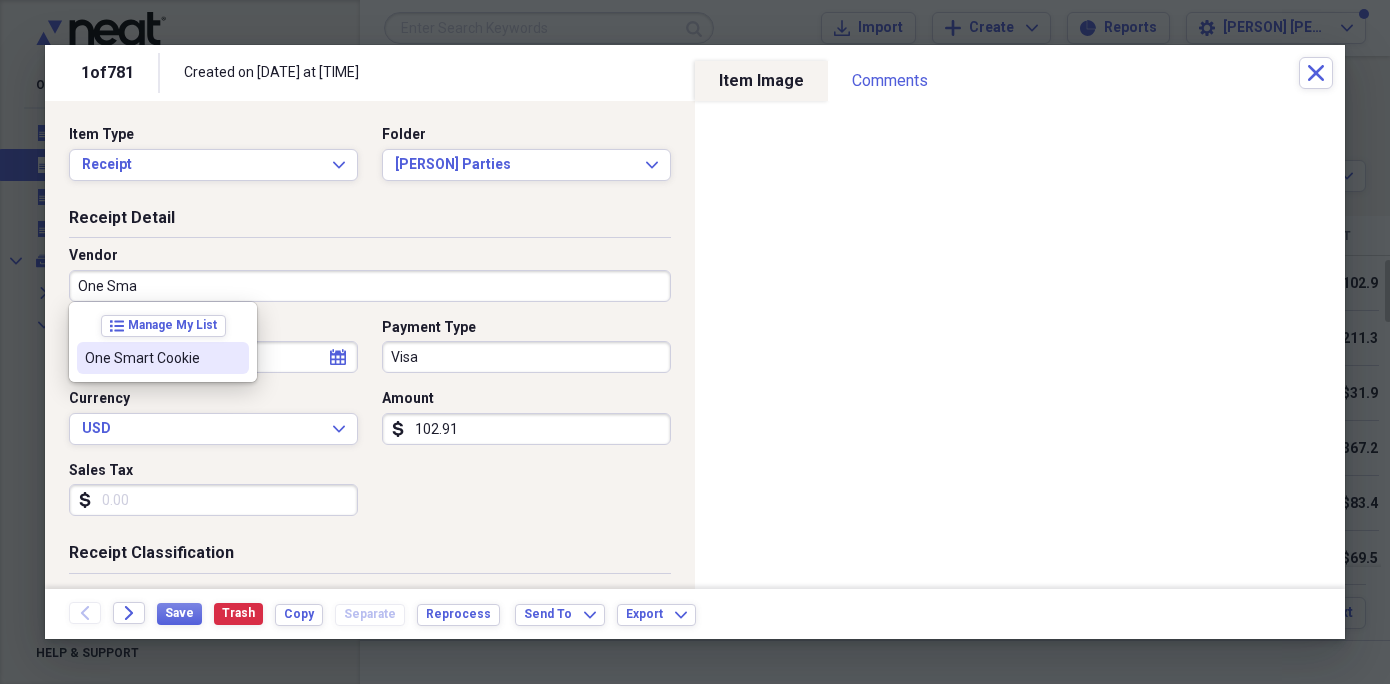 click on "One Smart Cookie" at bounding box center [151, 358] 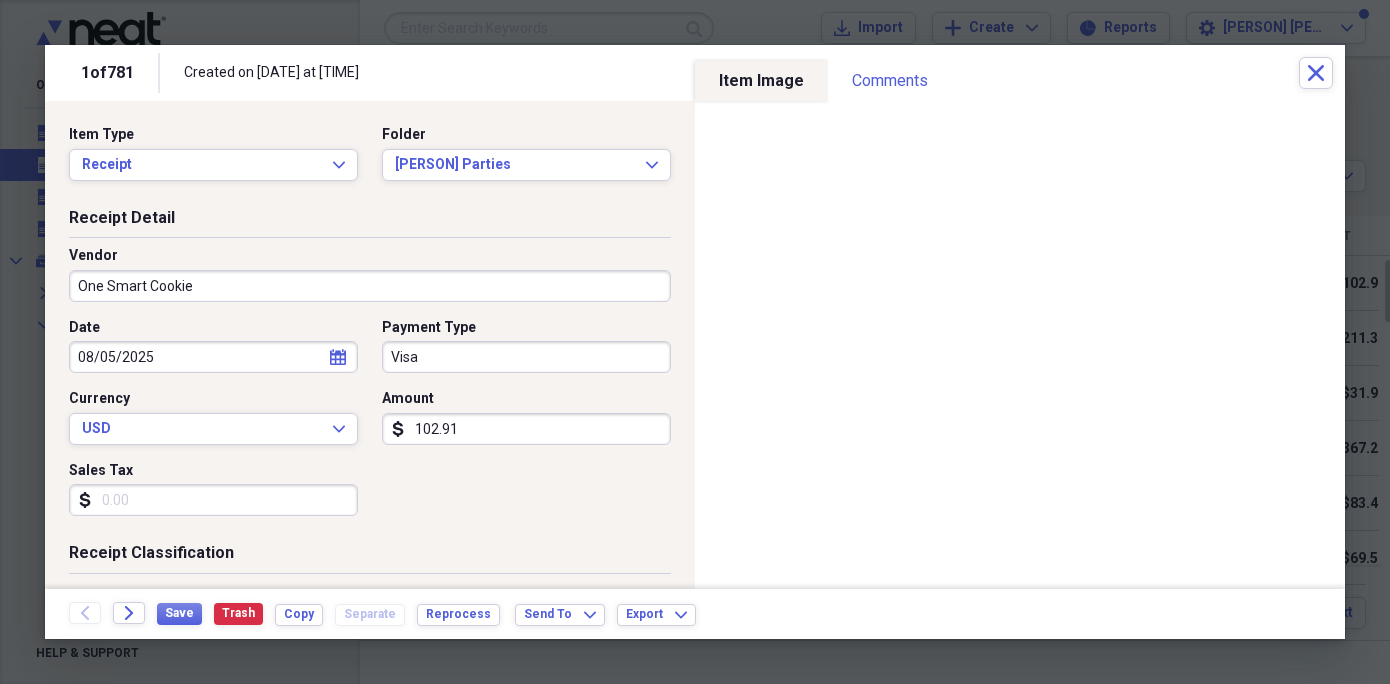 type on "Intern Party" 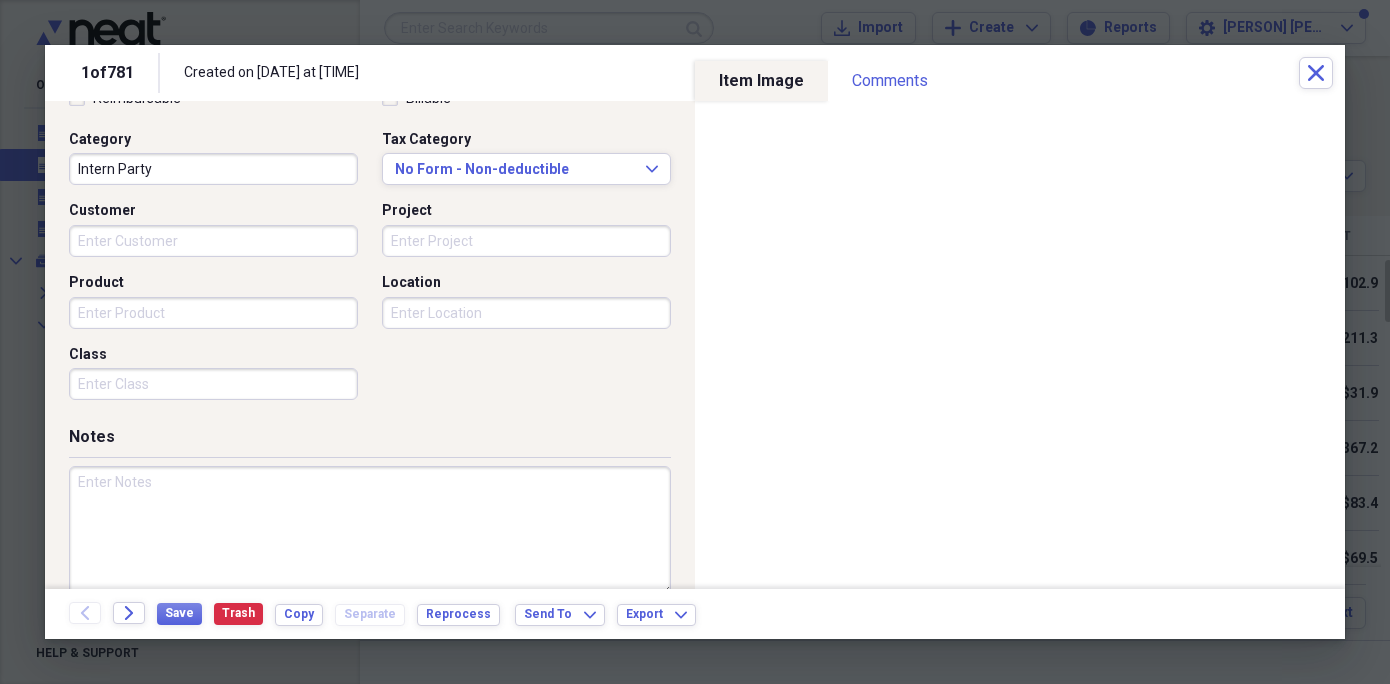 scroll, scrollTop: 533, scrollLeft: 0, axis: vertical 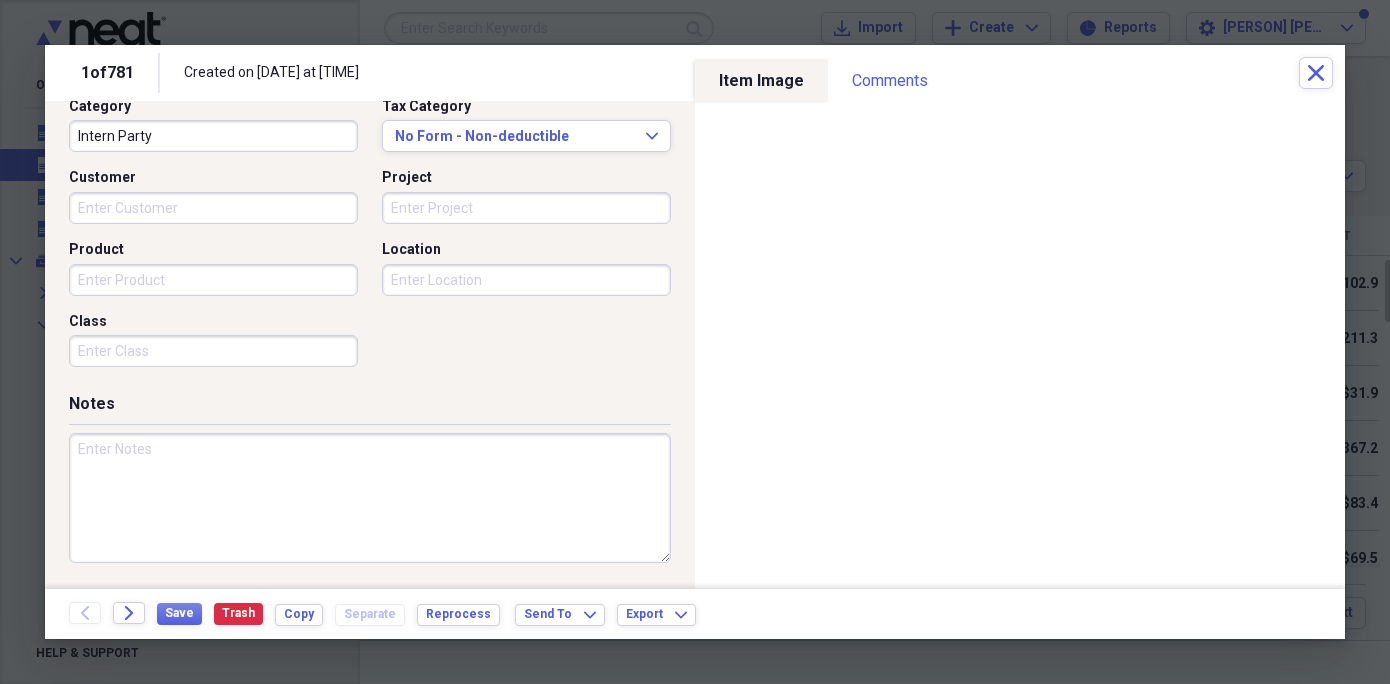 click at bounding box center [370, 498] 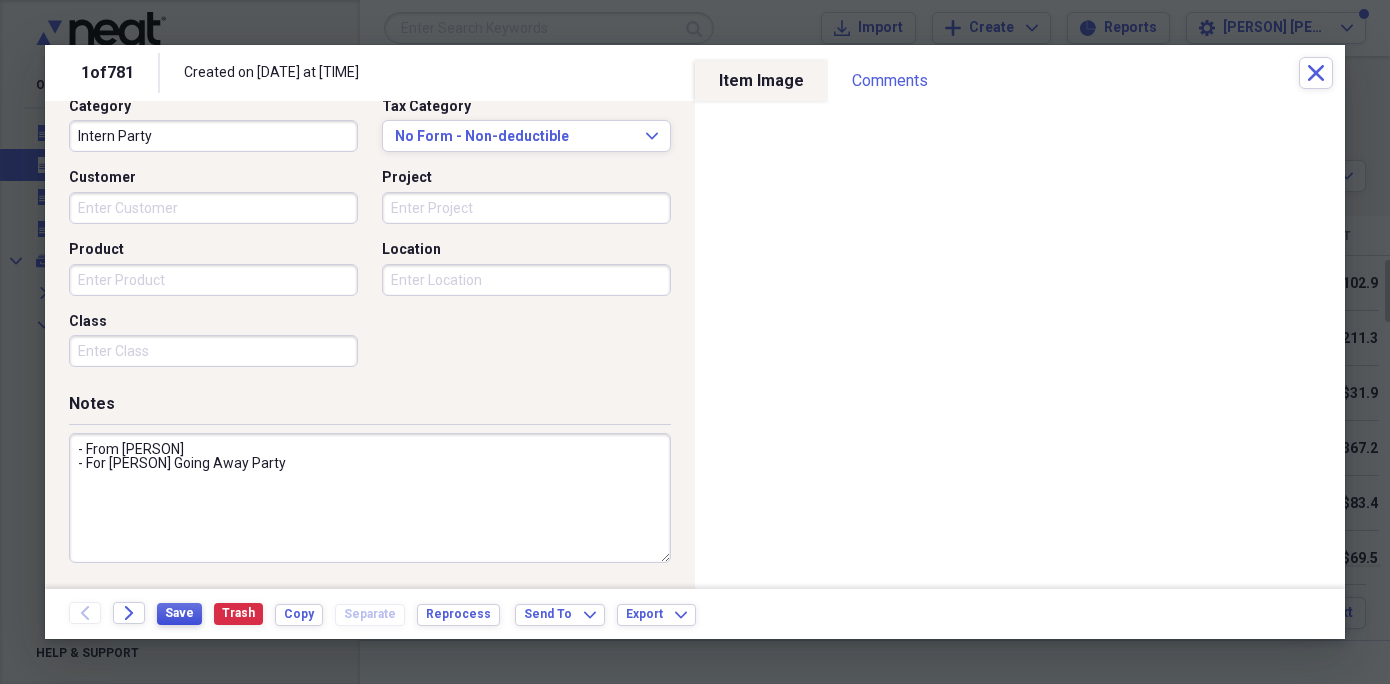 type on "- From [PERSON]
- For [PERSON] Going Away Party" 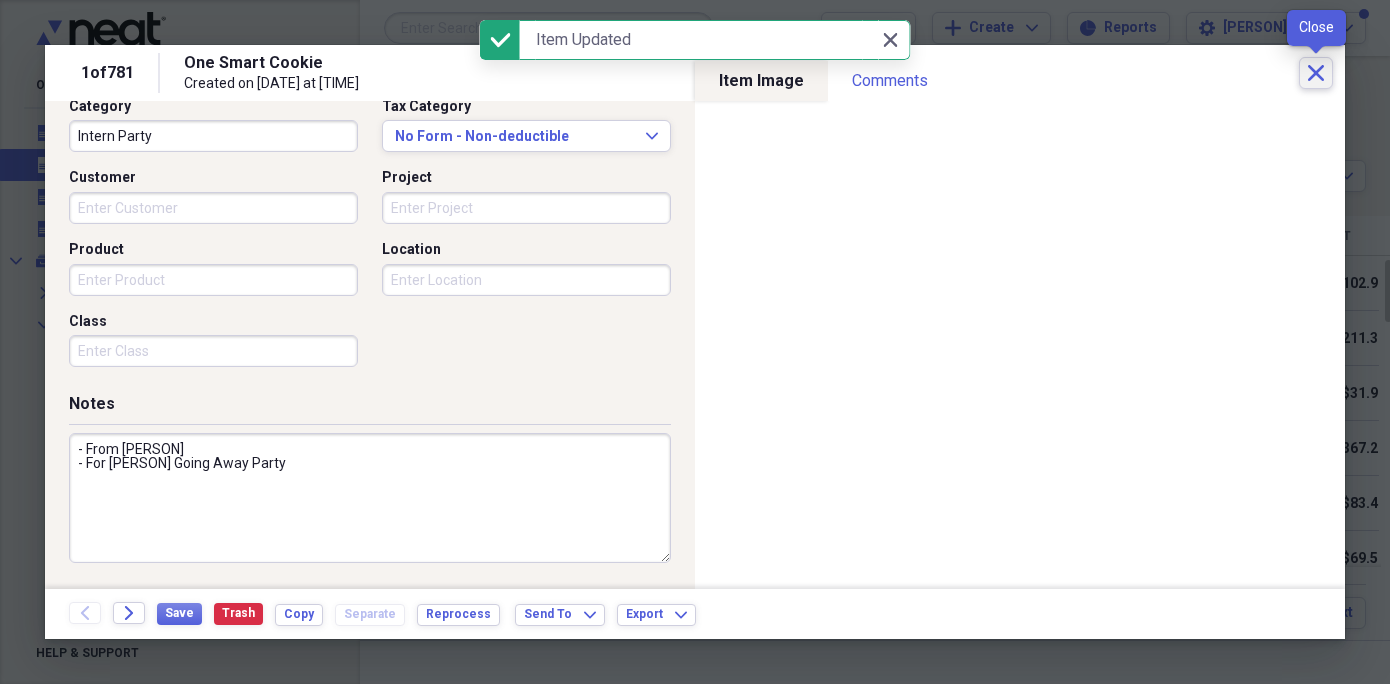 click on "Close" 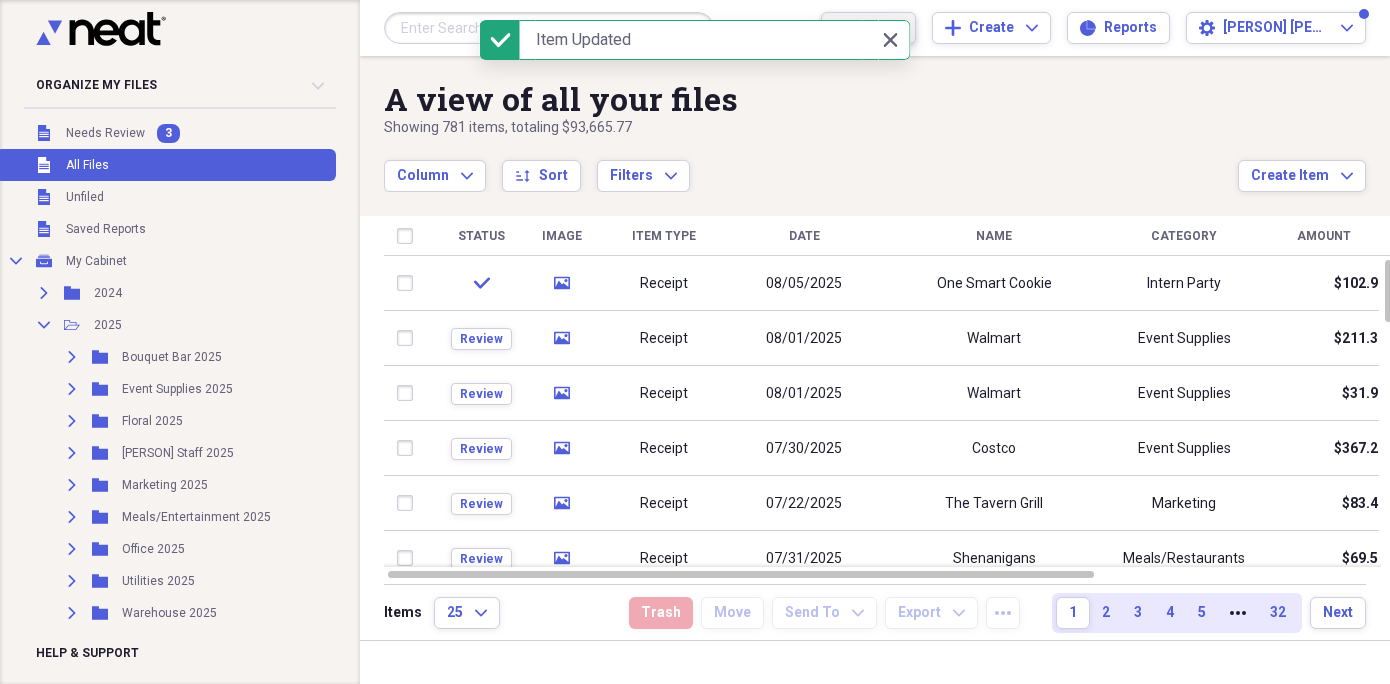 click on "Import Import" at bounding box center [868, 28] 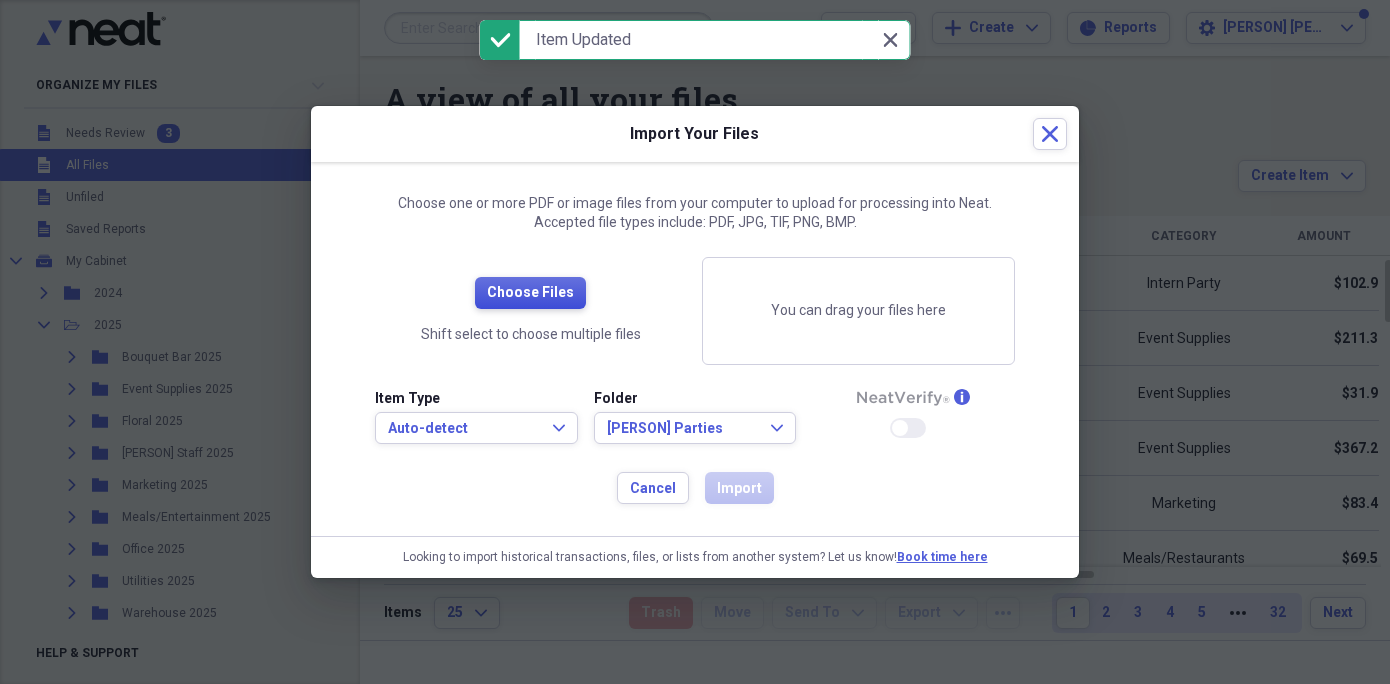 click on "Choose Files" at bounding box center [530, 293] 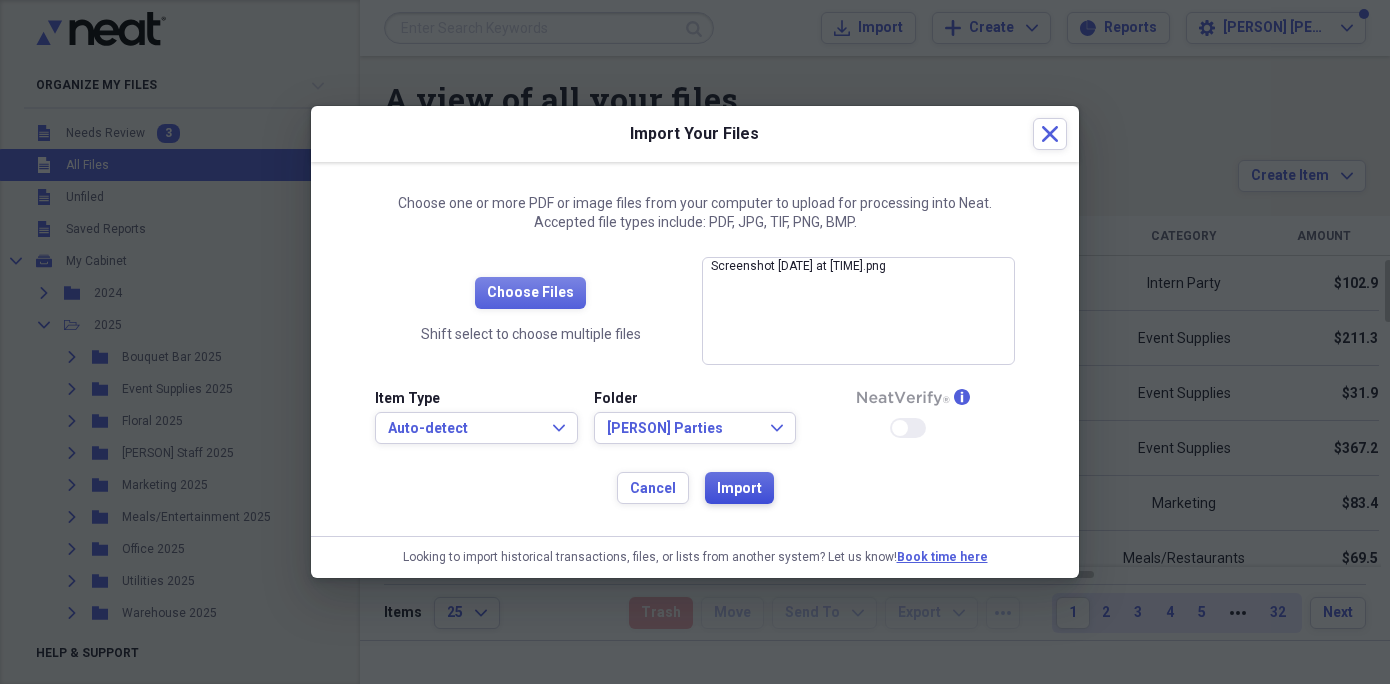 click on "Import" at bounding box center (739, 489) 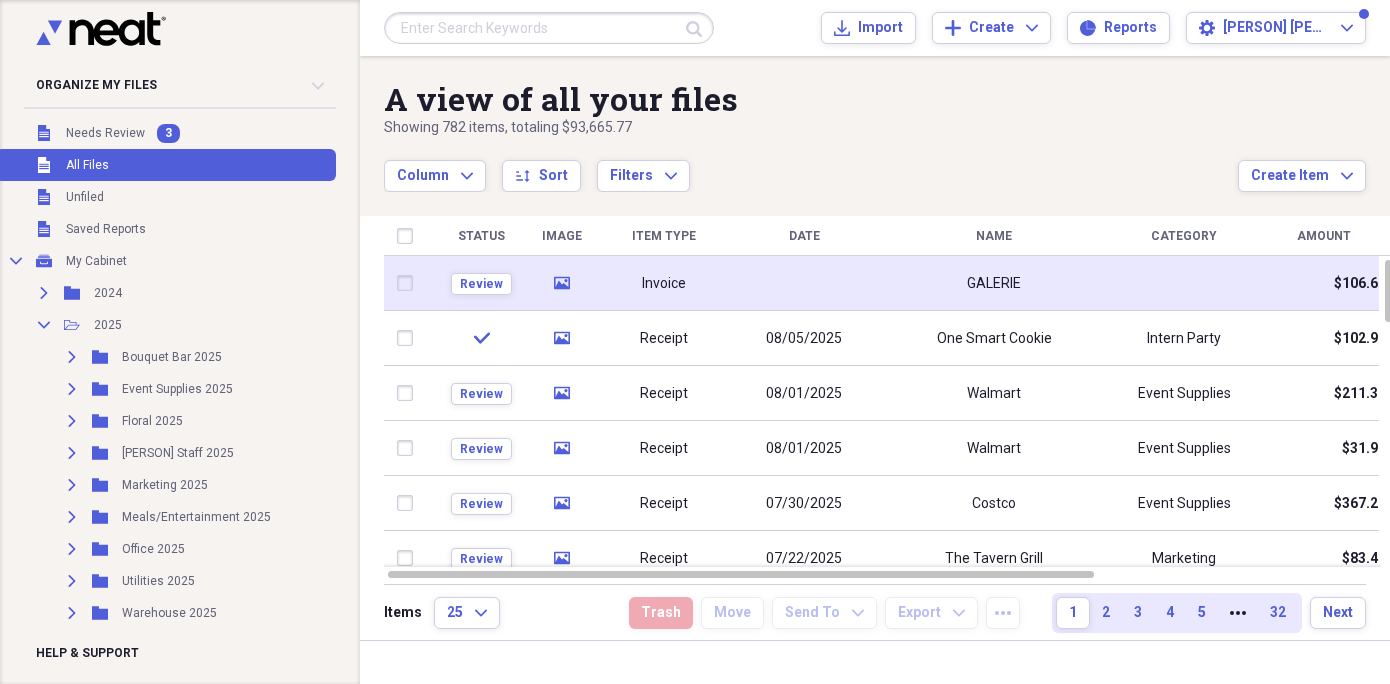 click at bounding box center [804, 283] 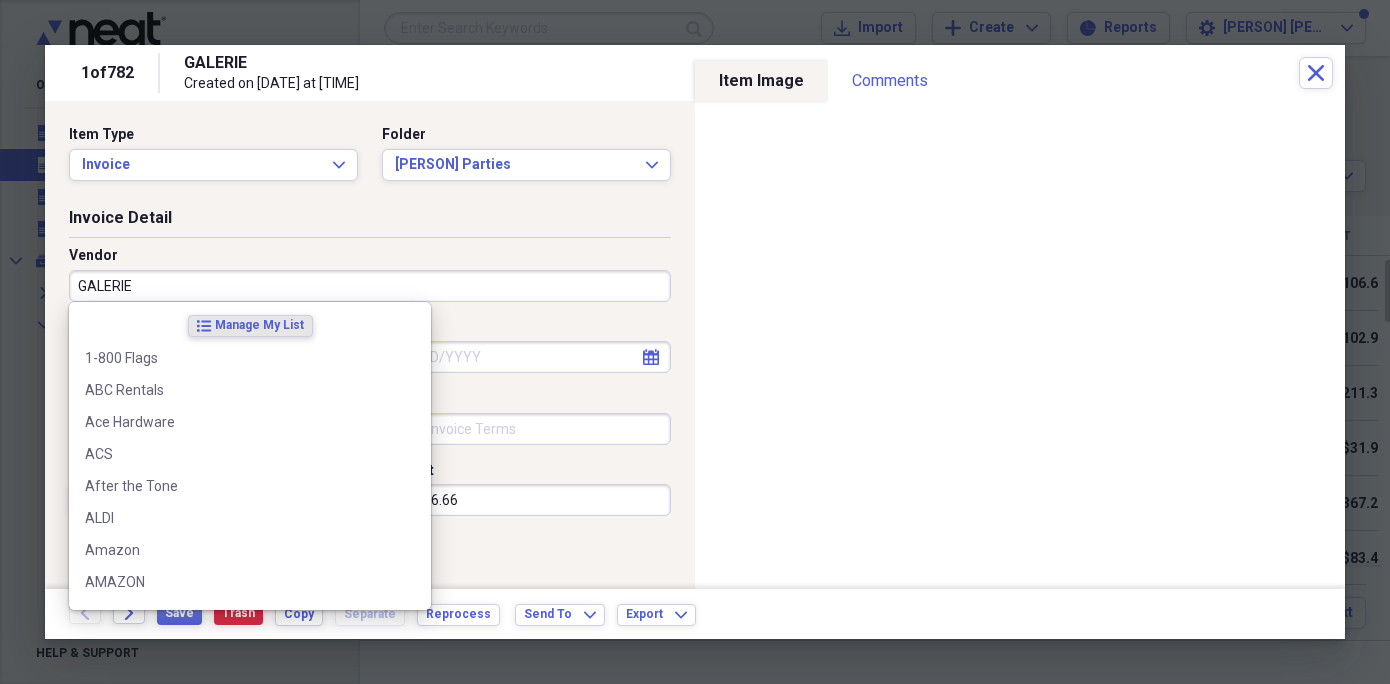 click on "GALERIE" at bounding box center [370, 286] 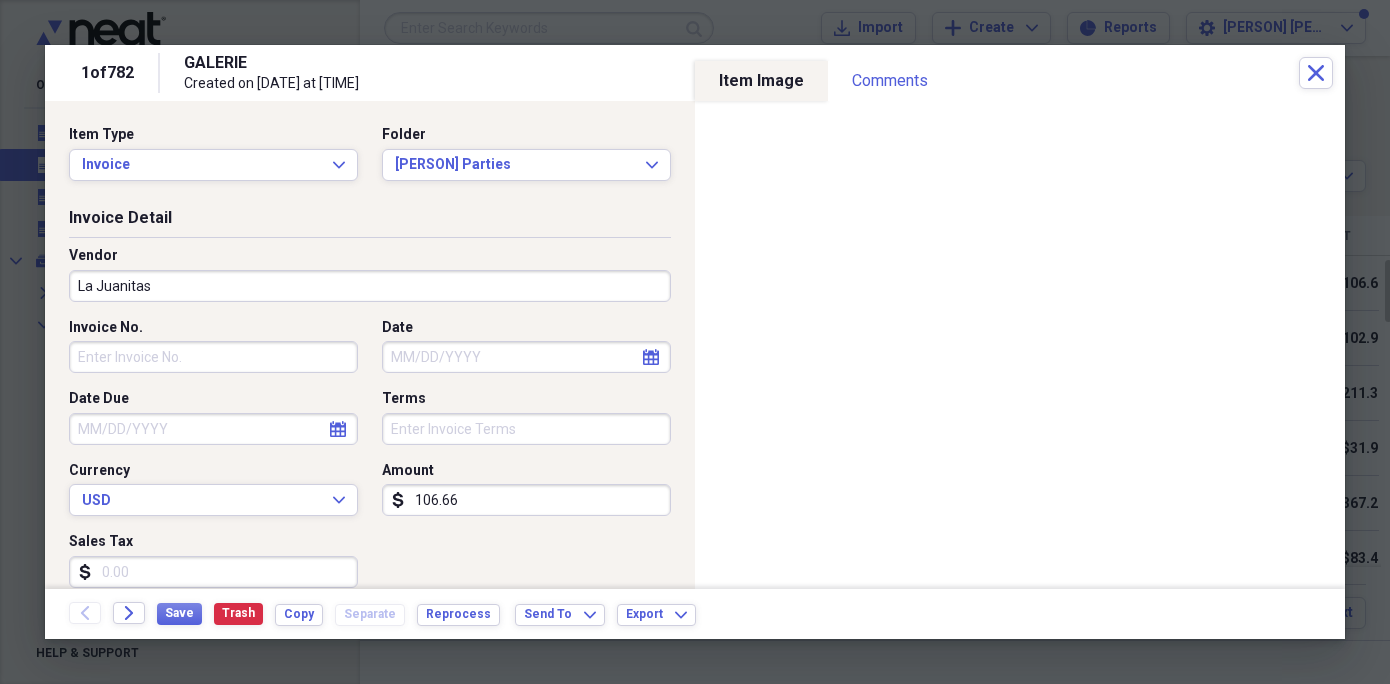 scroll, scrollTop: 62, scrollLeft: 0, axis: vertical 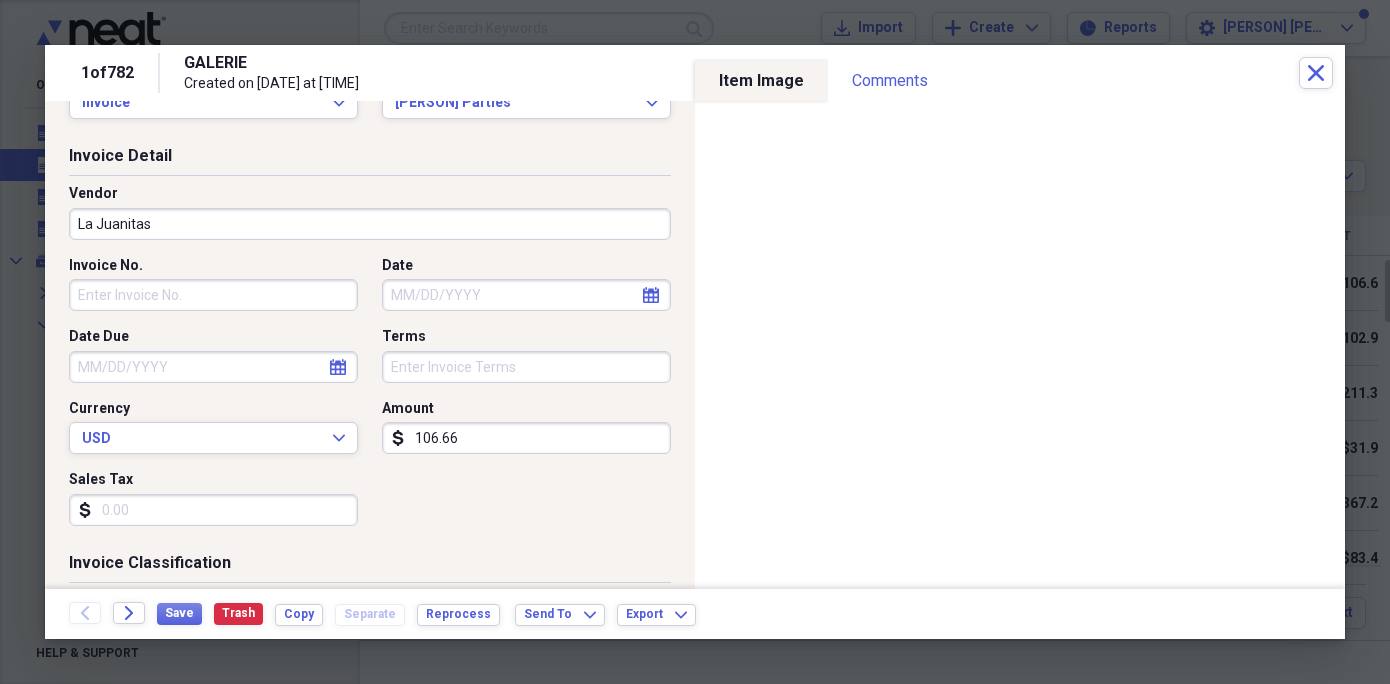 type on "La Juanitas" 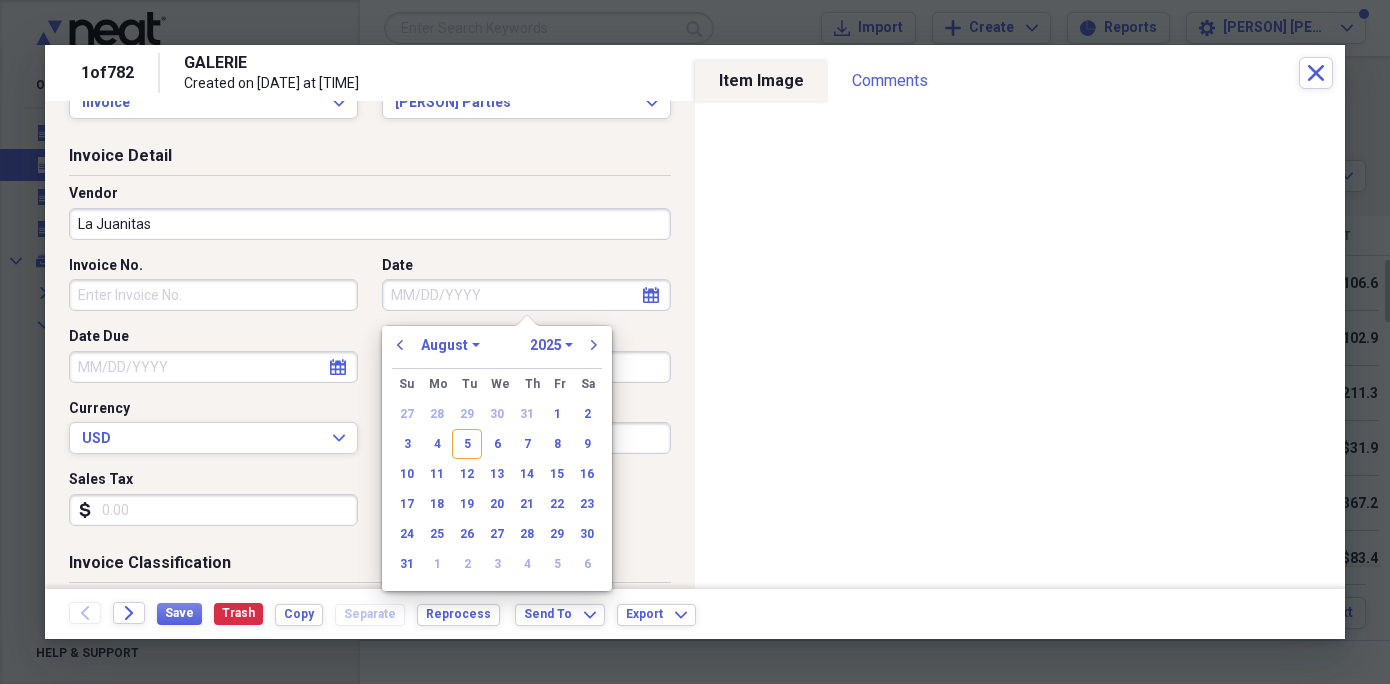 click on "Date" at bounding box center [526, 295] 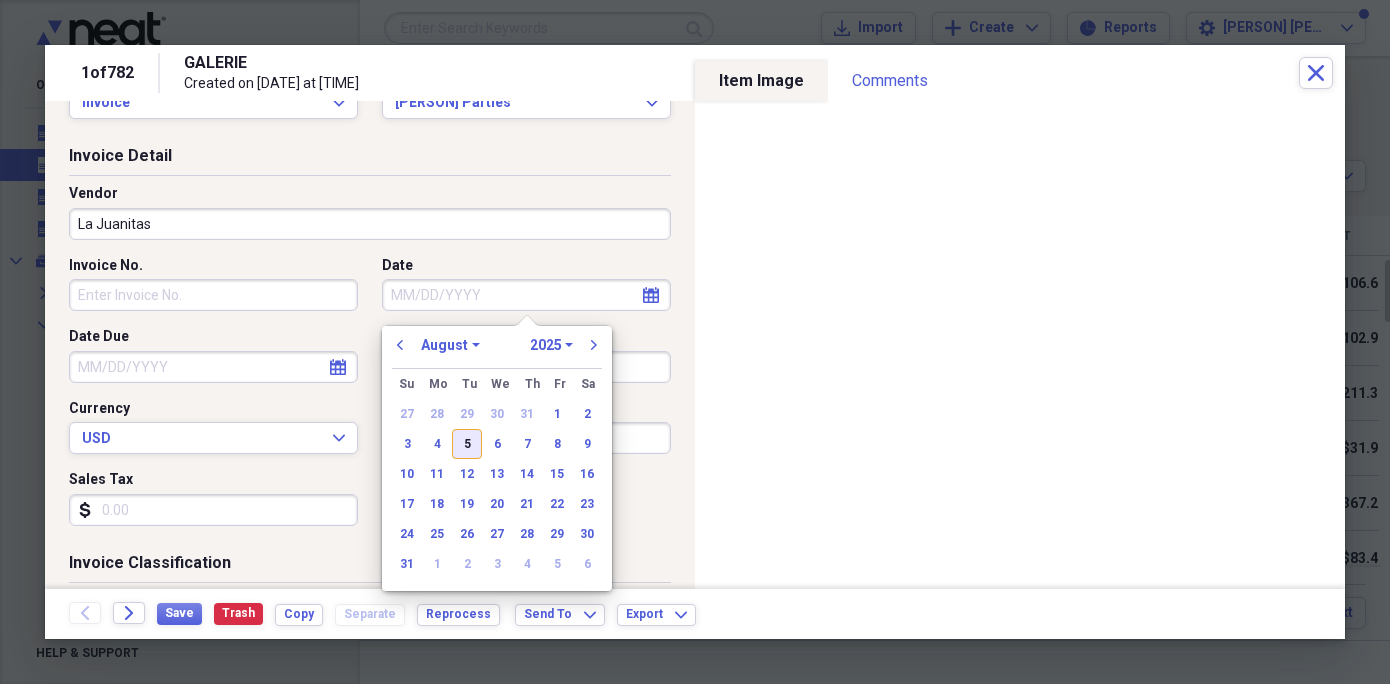click on "5" at bounding box center (467, 444) 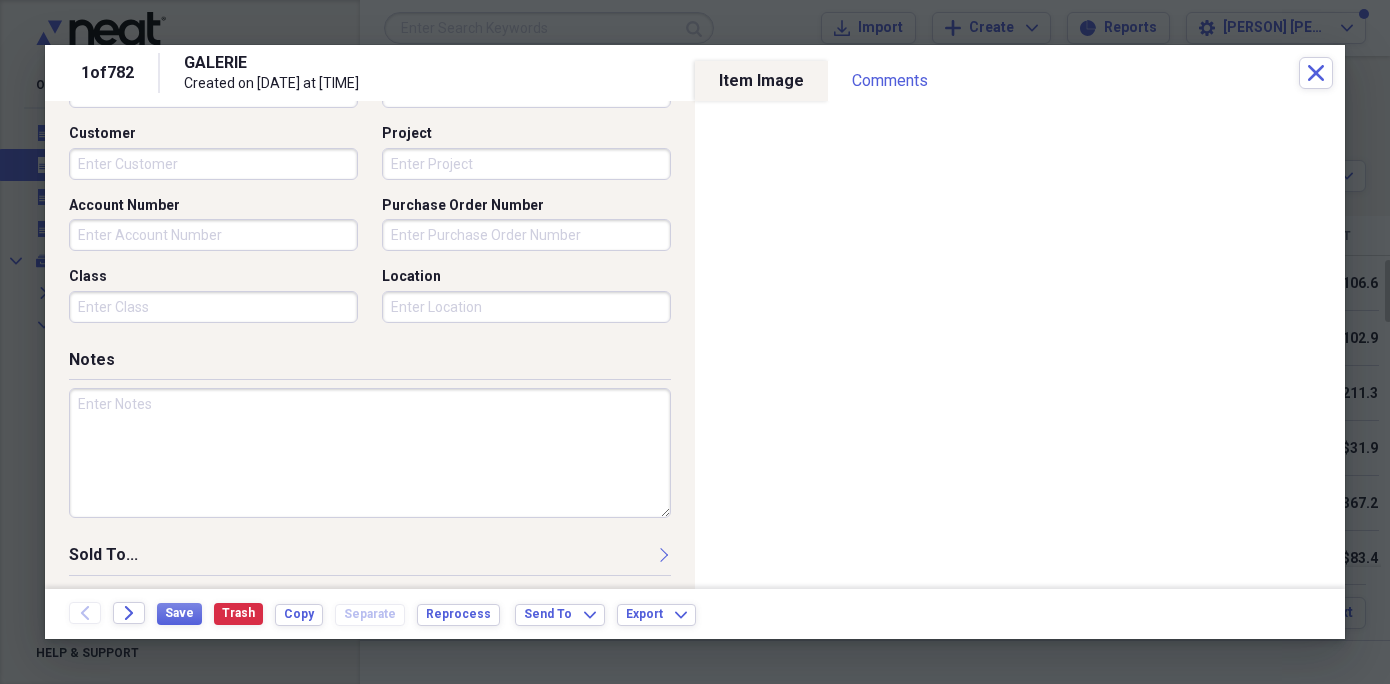 scroll, scrollTop: 705, scrollLeft: 0, axis: vertical 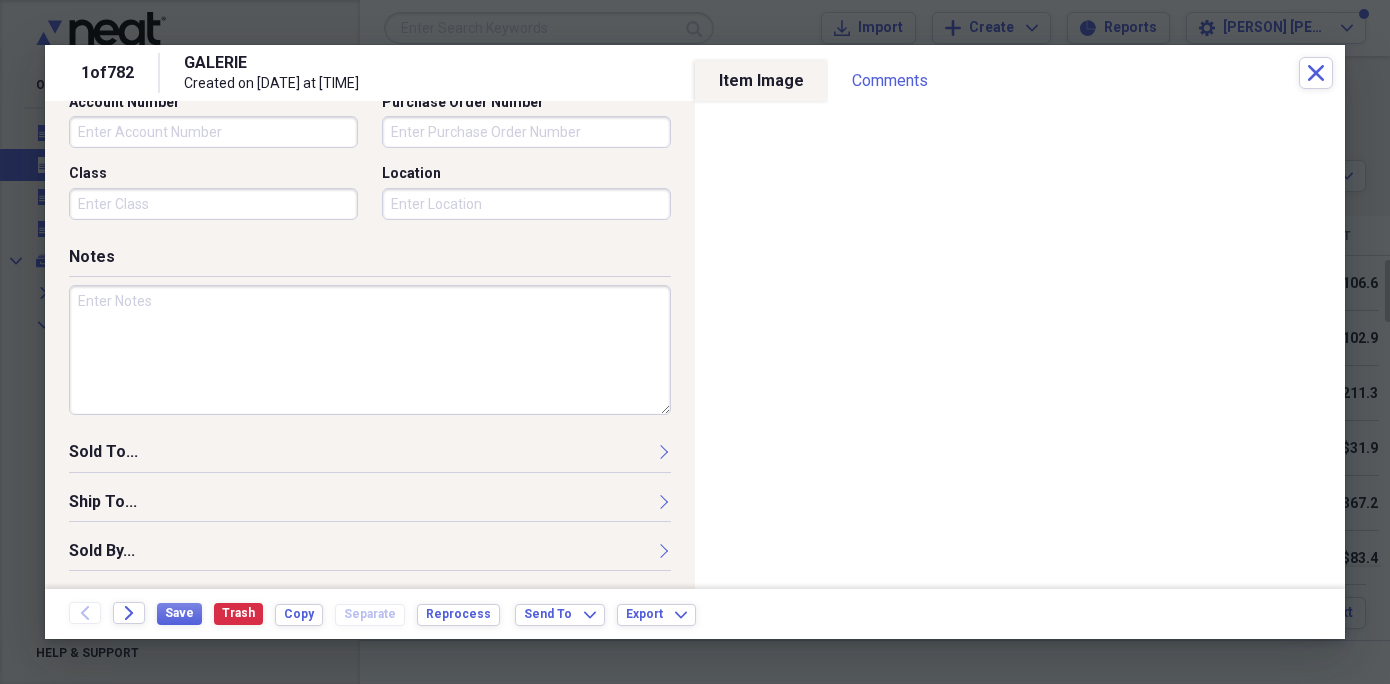 click at bounding box center (370, 350) 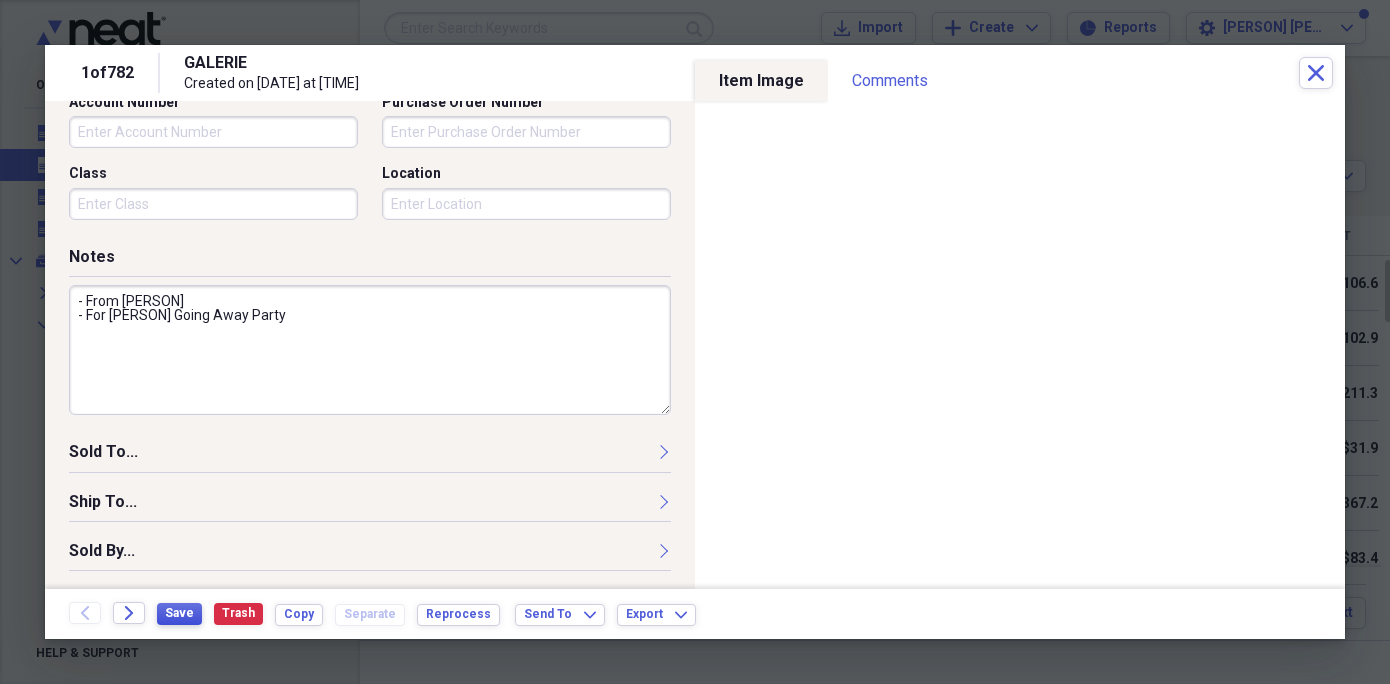type on "- From [PERSON]
- For [PERSON] Going Away Party" 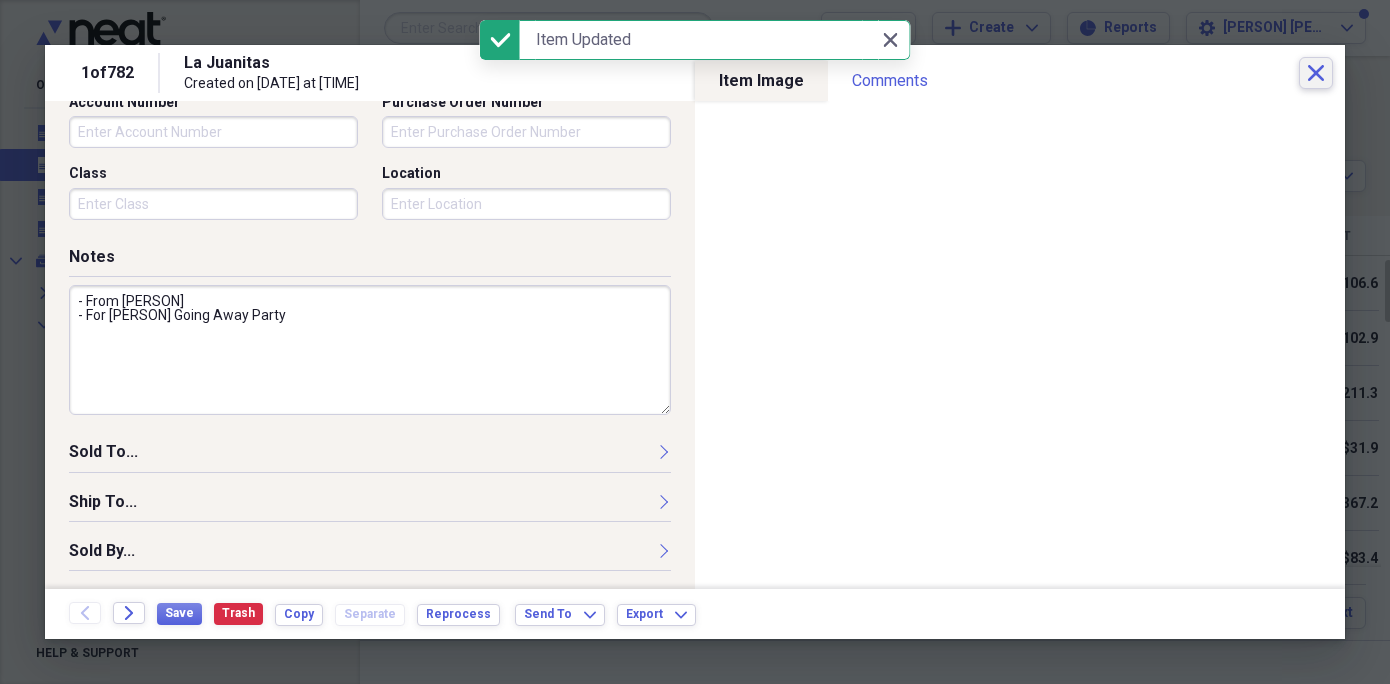 click 